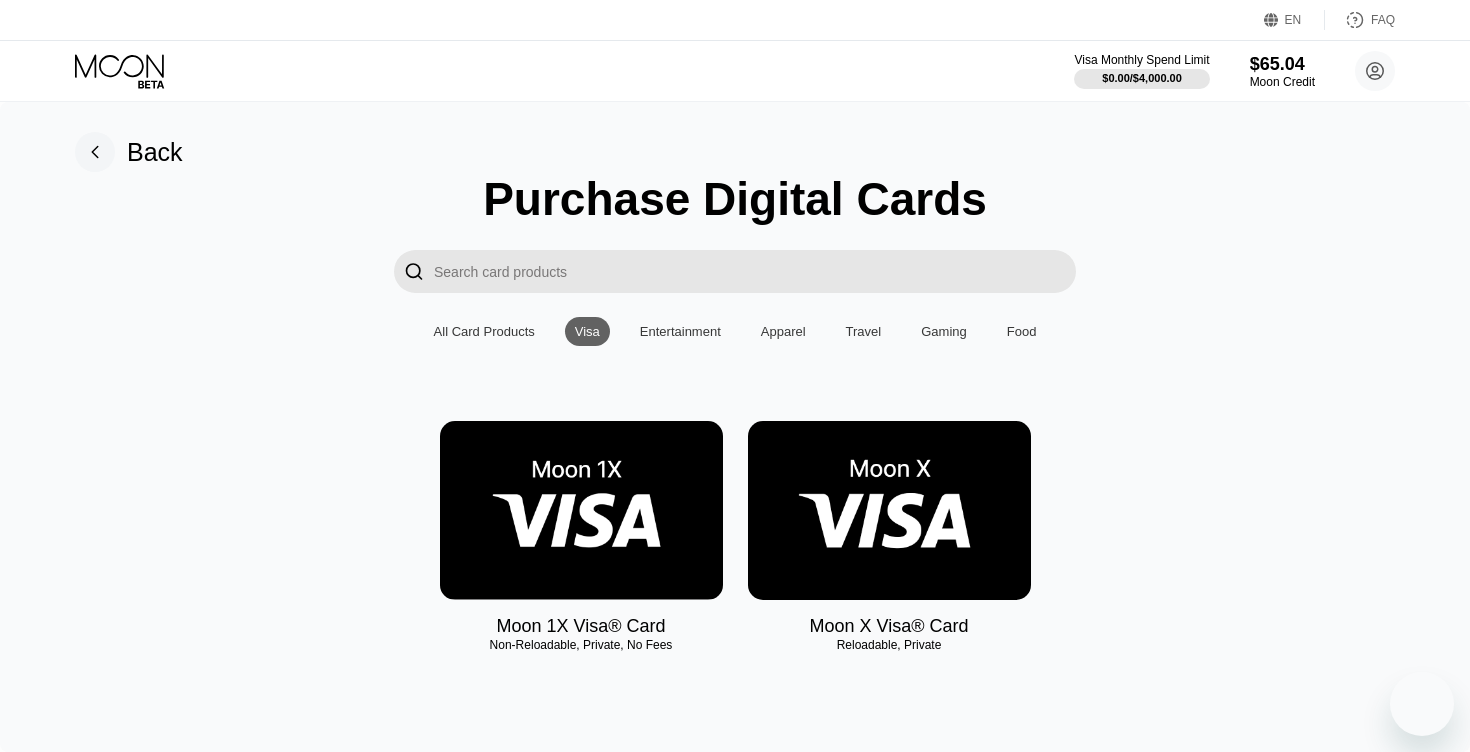 scroll, scrollTop: 169, scrollLeft: 0, axis: vertical 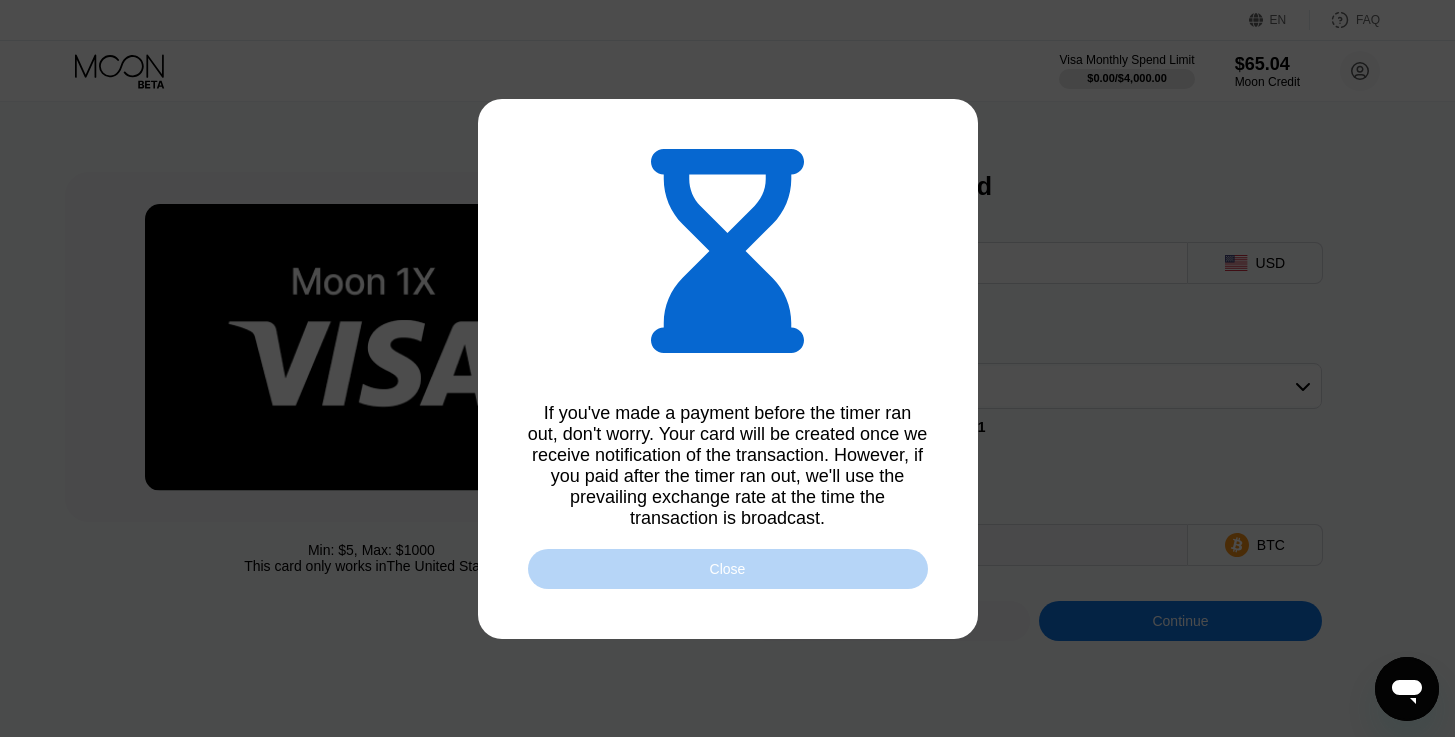 click on "Close" at bounding box center [728, 569] 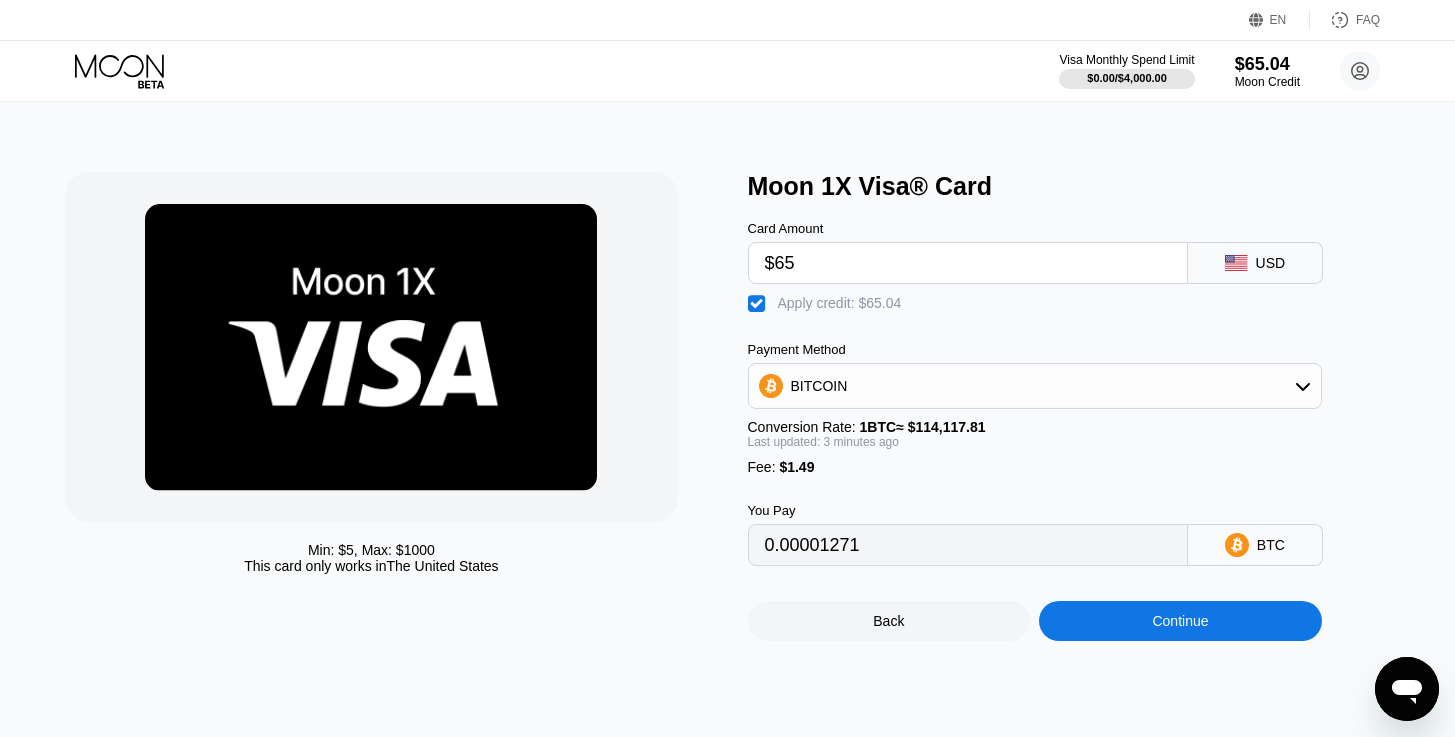 click on "Min: $ 5 , Max: $ 1000 This card only works in  The United States Moon 1X Visa® Card Card Amount $65 USD  Apply credit: $65.04 Payment Method BITCOIN Conversion Rate:   1  BTC  ≈   $114,117.81 Last updated:   3 minutes ago Fee :   $1.49 You Pay 0.00001271 BTC Back Continue" at bounding box center [728, 419] 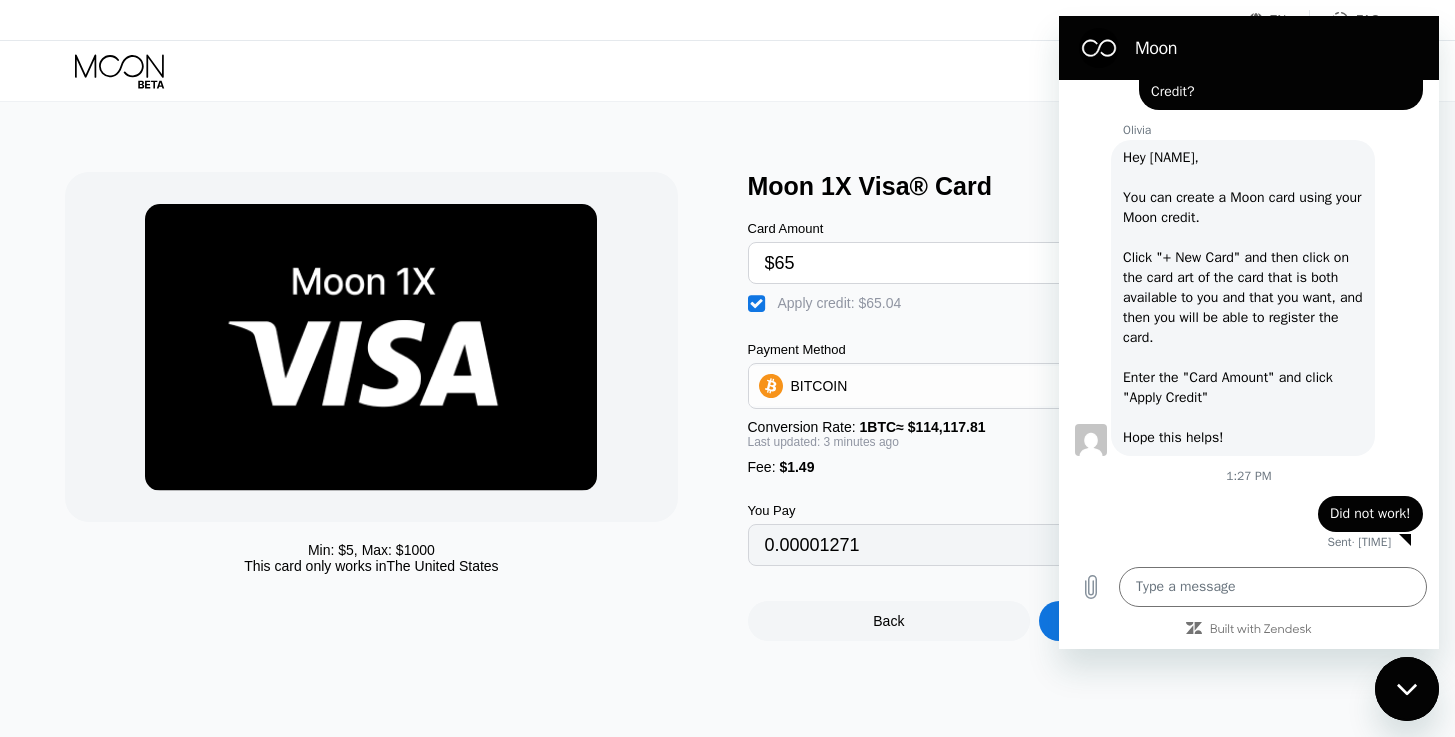 click on "Min: $ 5 , Max: $ 1000 This card only works in  The United States Moon 1X Visa® Card Card Amount $65 USD  Apply credit: $65.04 Payment Method BITCOIN Conversion Rate:   1  BTC  ≈   $114,117.81 Last updated:   3 minutes ago Fee :   $1.49 You Pay 0.00001271 BTC Back Continue" at bounding box center (728, 419) 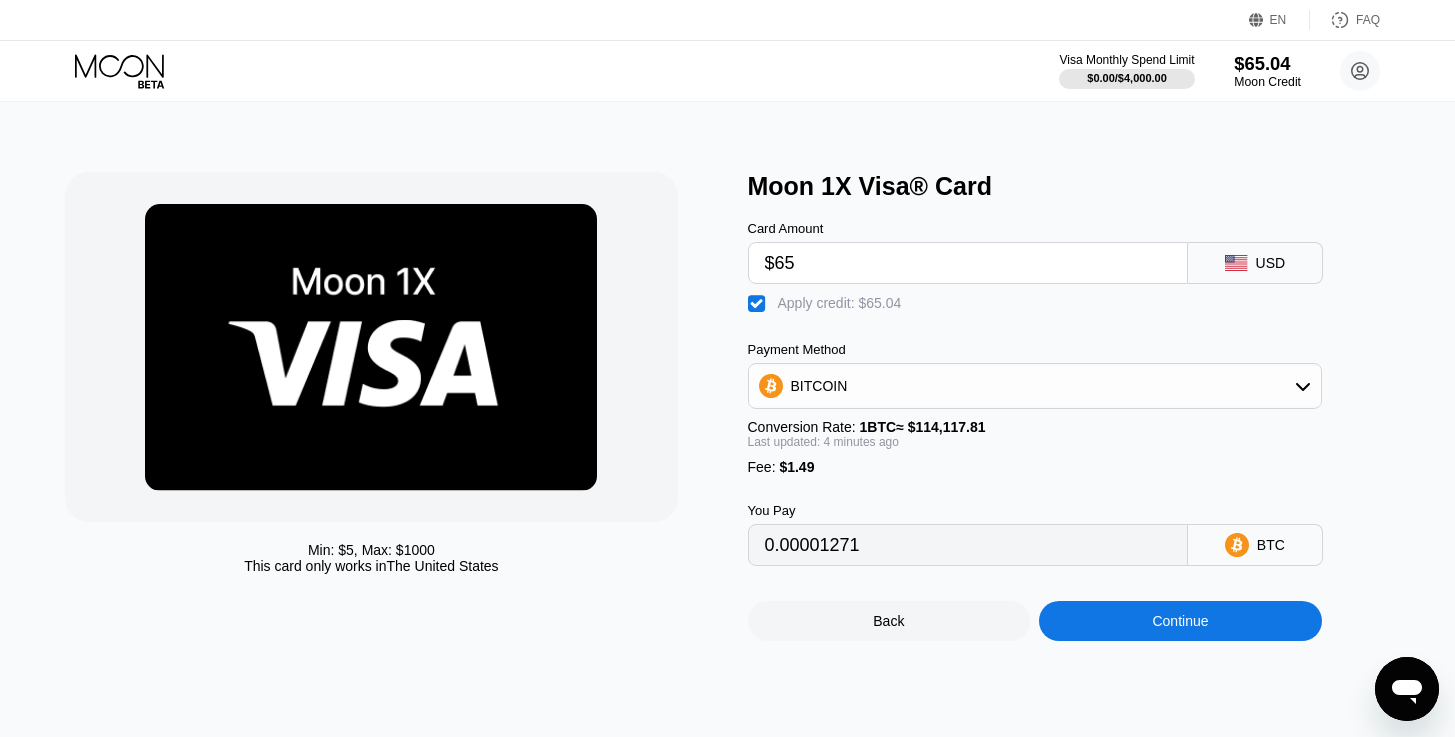 click on "$65.04" at bounding box center [1267, 63] 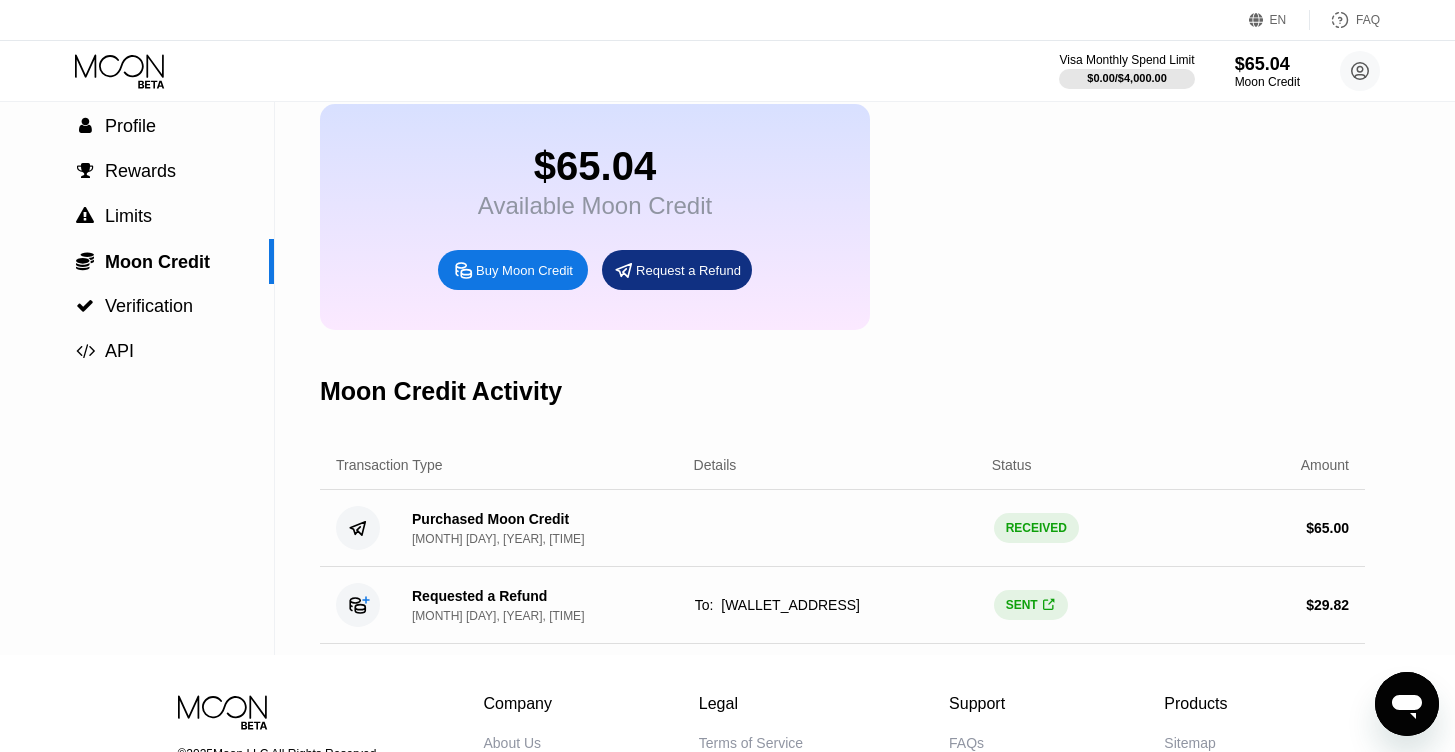 scroll, scrollTop: 101, scrollLeft: 0, axis: vertical 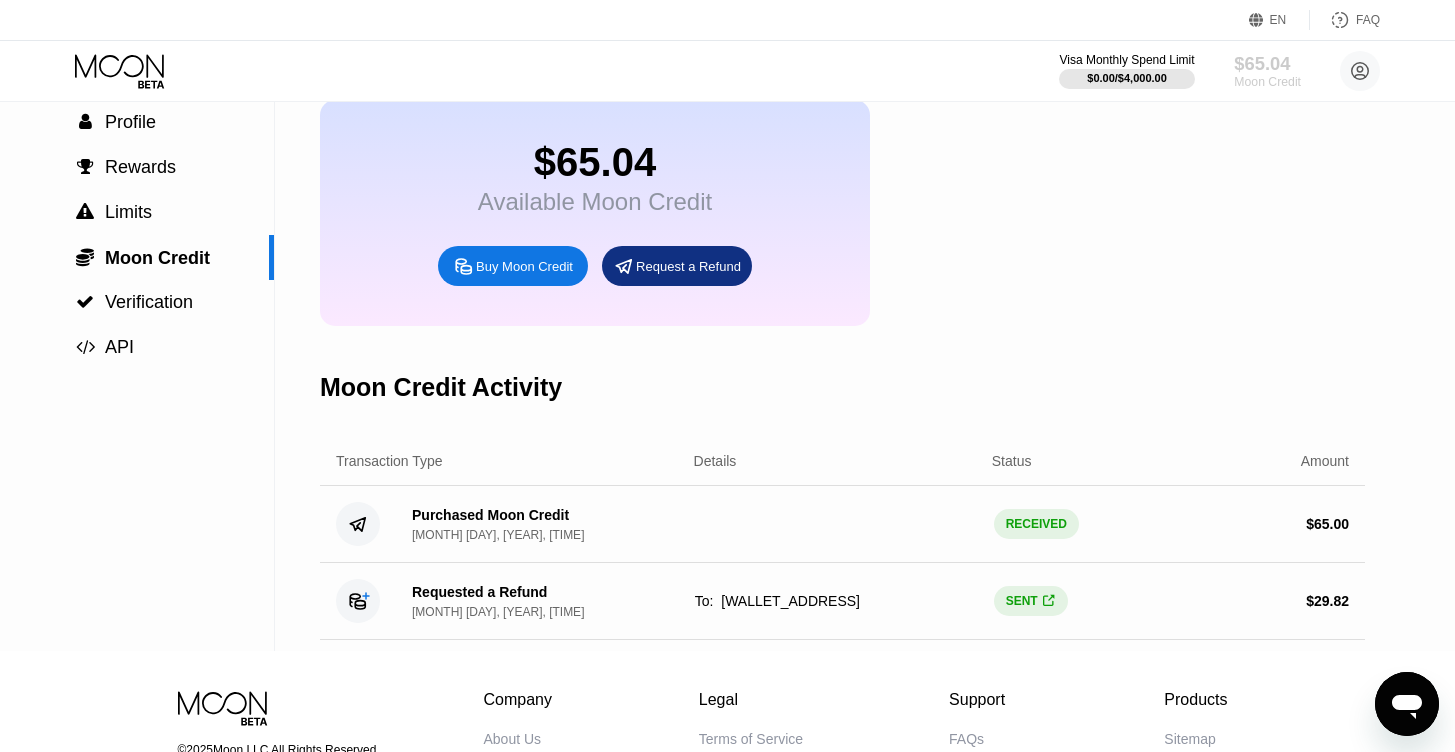 click on "$65.04" at bounding box center [1267, 63] 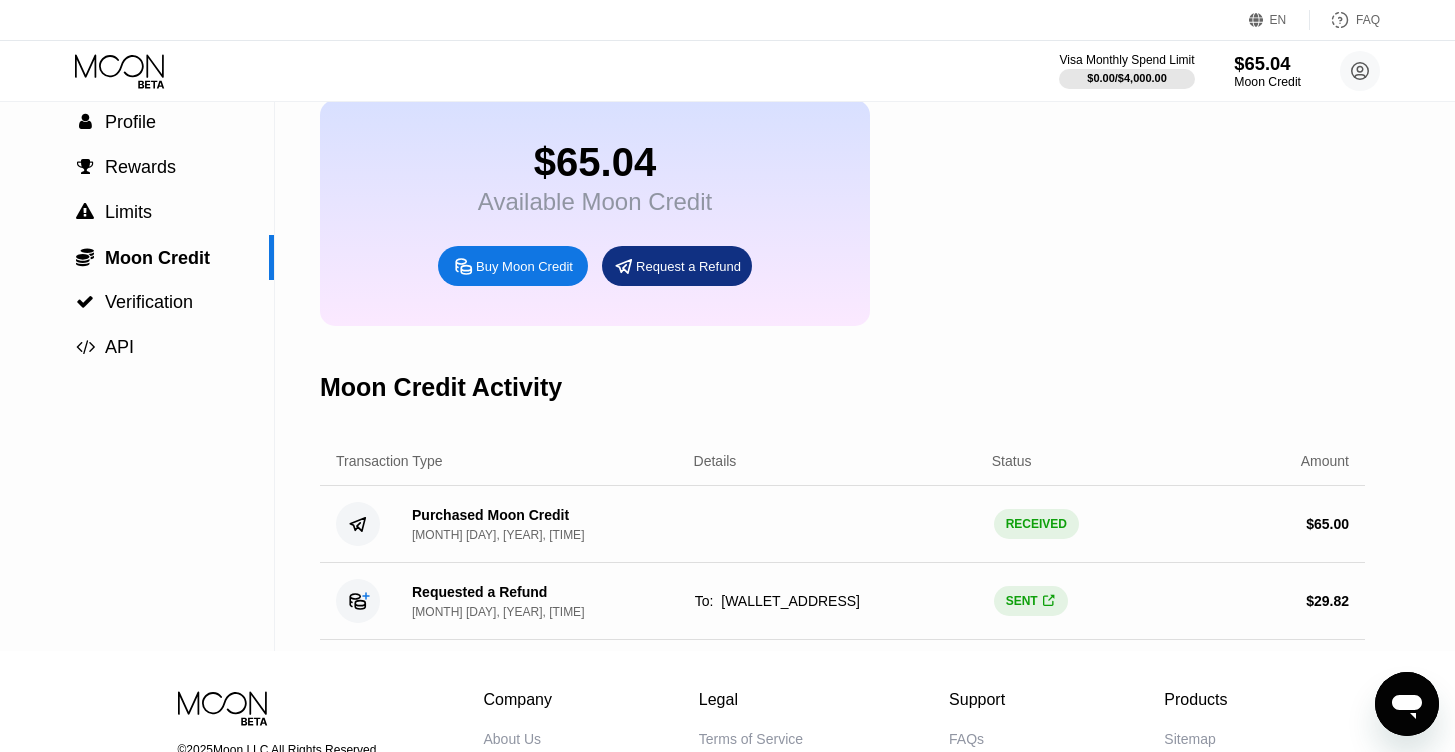click on "$65.04" at bounding box center (1267, 63) 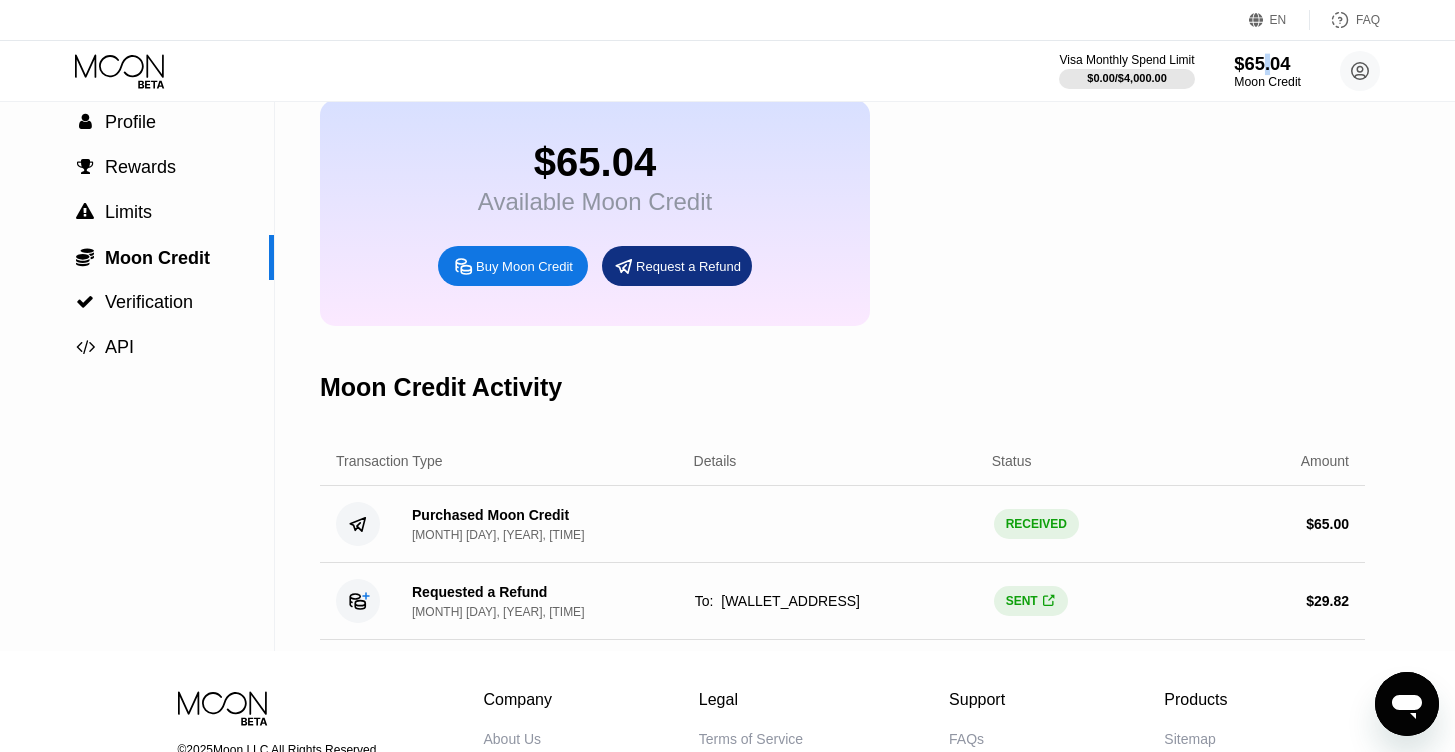 click on "$65.04" at bounding box center [1267, 63] 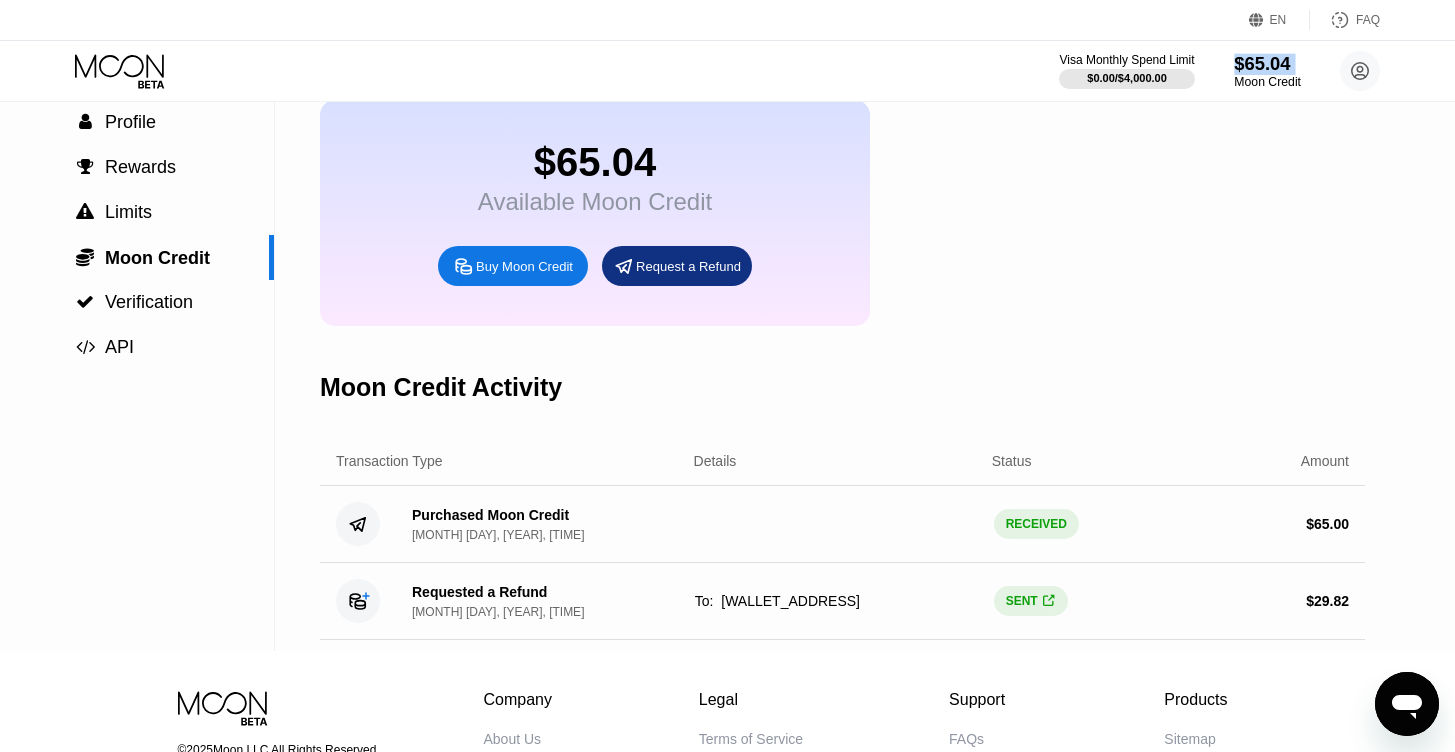 click on "$65.04" at bounding box center [1267, 63] 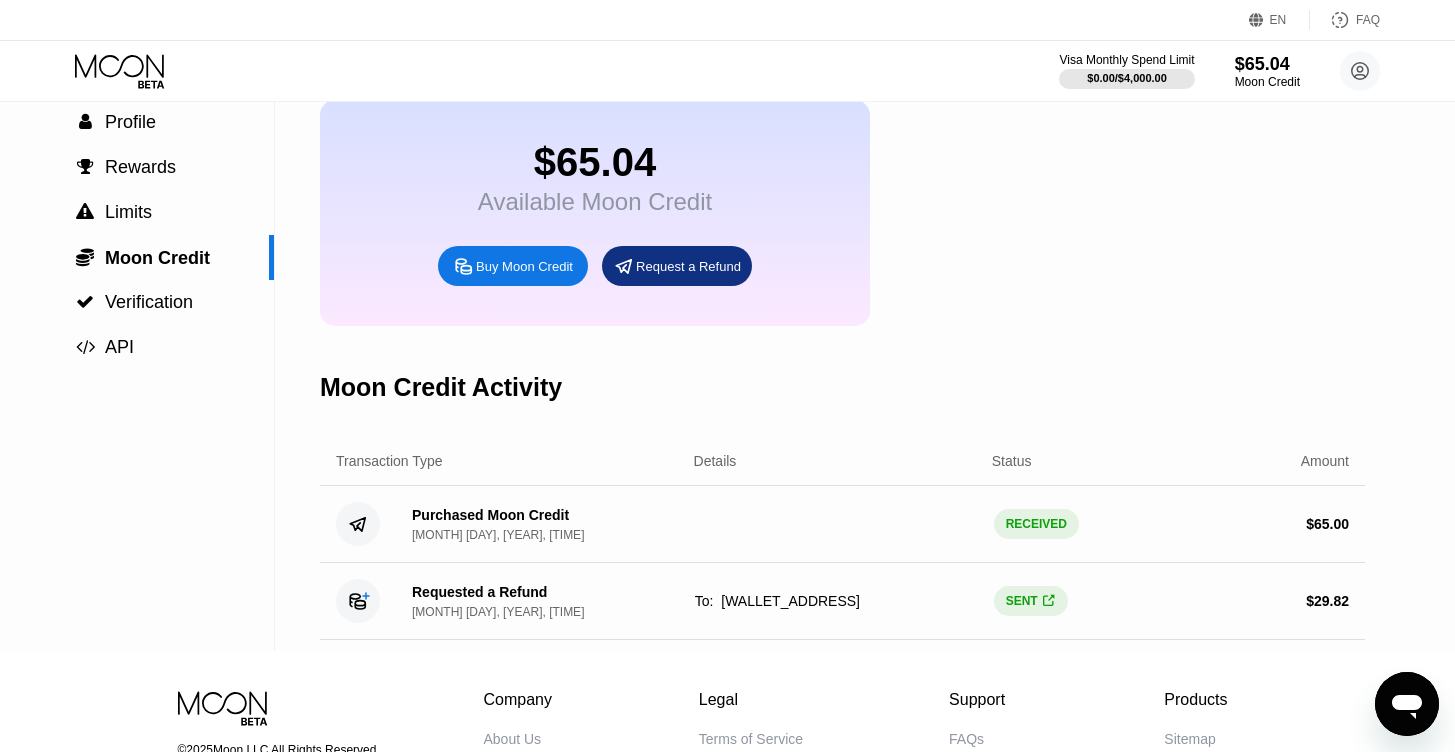 click on "Moon Credit Activity" at bounding box center [842, 387] 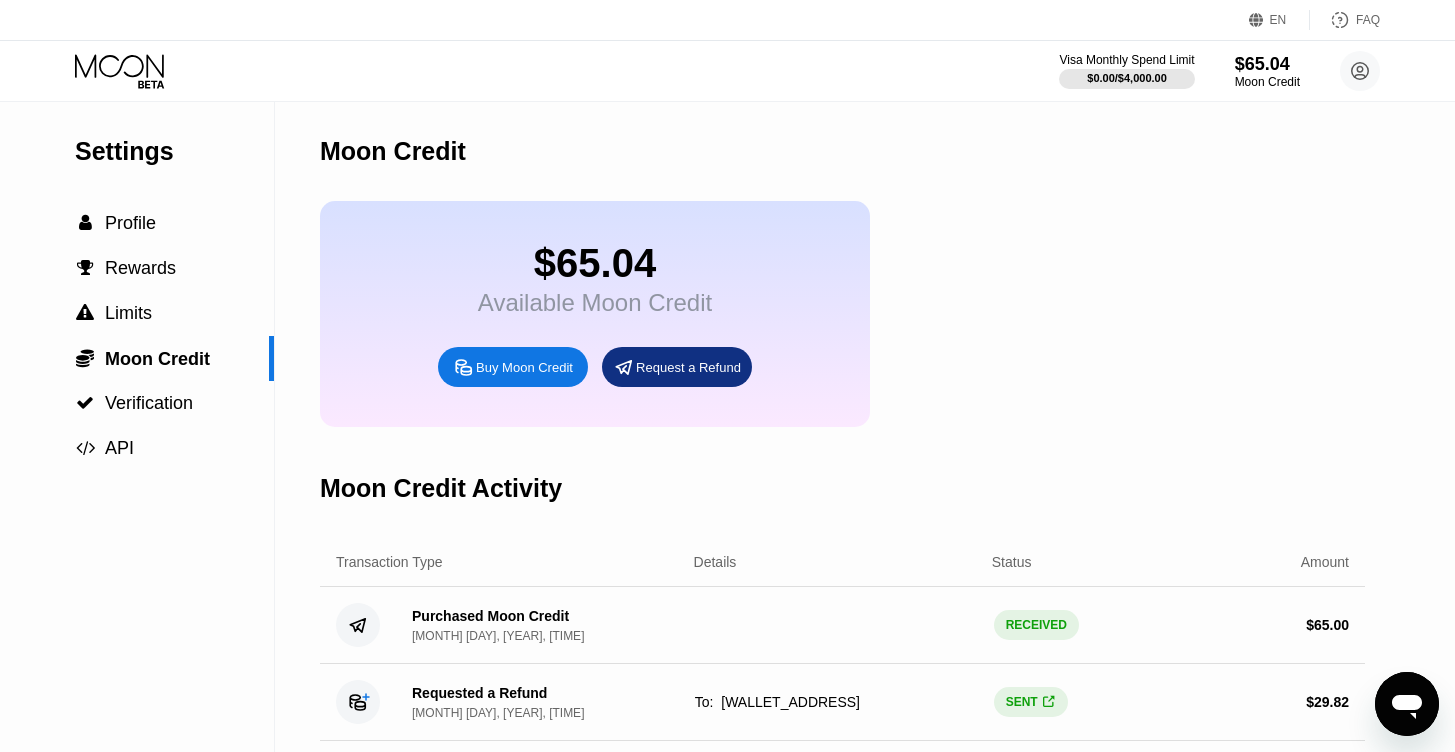 scroll, scrollTop: 0, scrollLeft: 0, axis: both 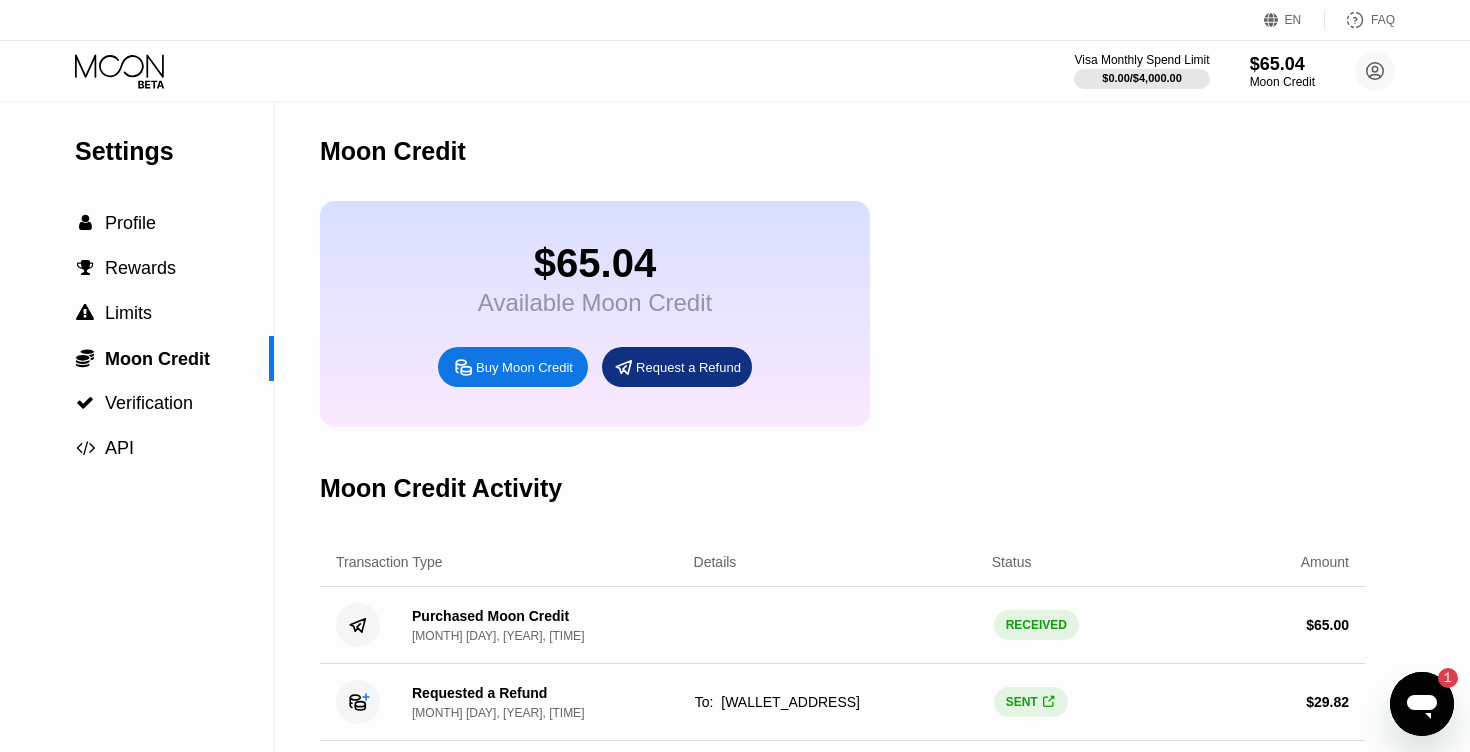 click 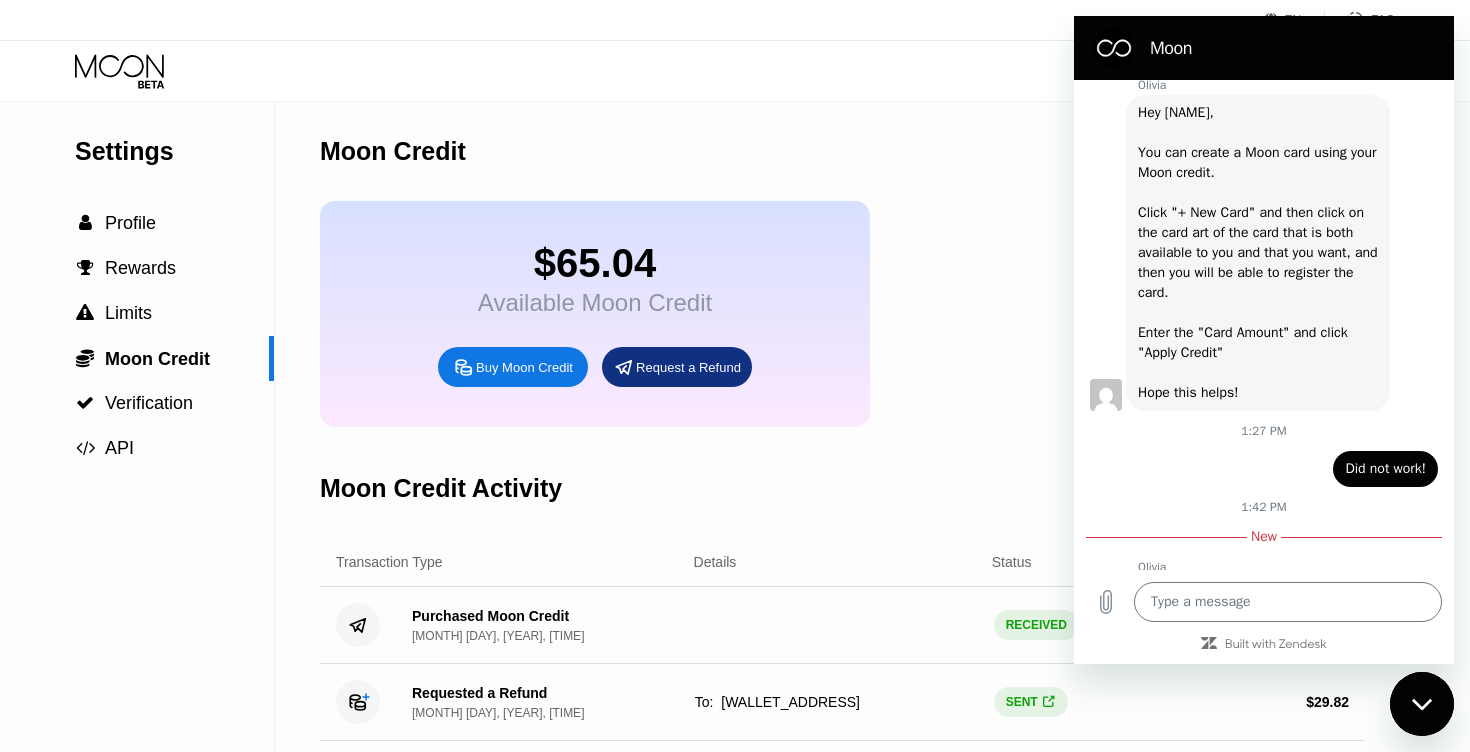 click 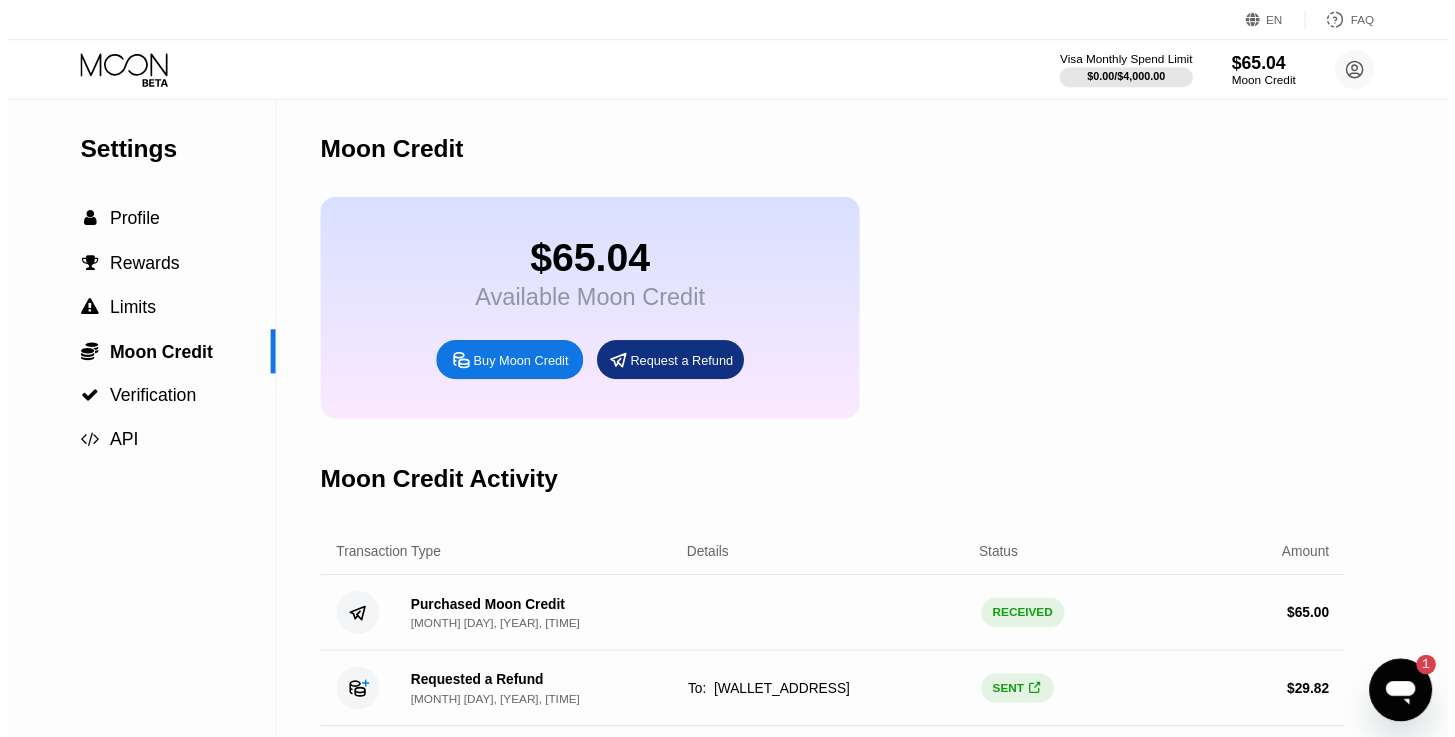 scroll, scrollTop: 0, scrollLeft: 0, axis: both 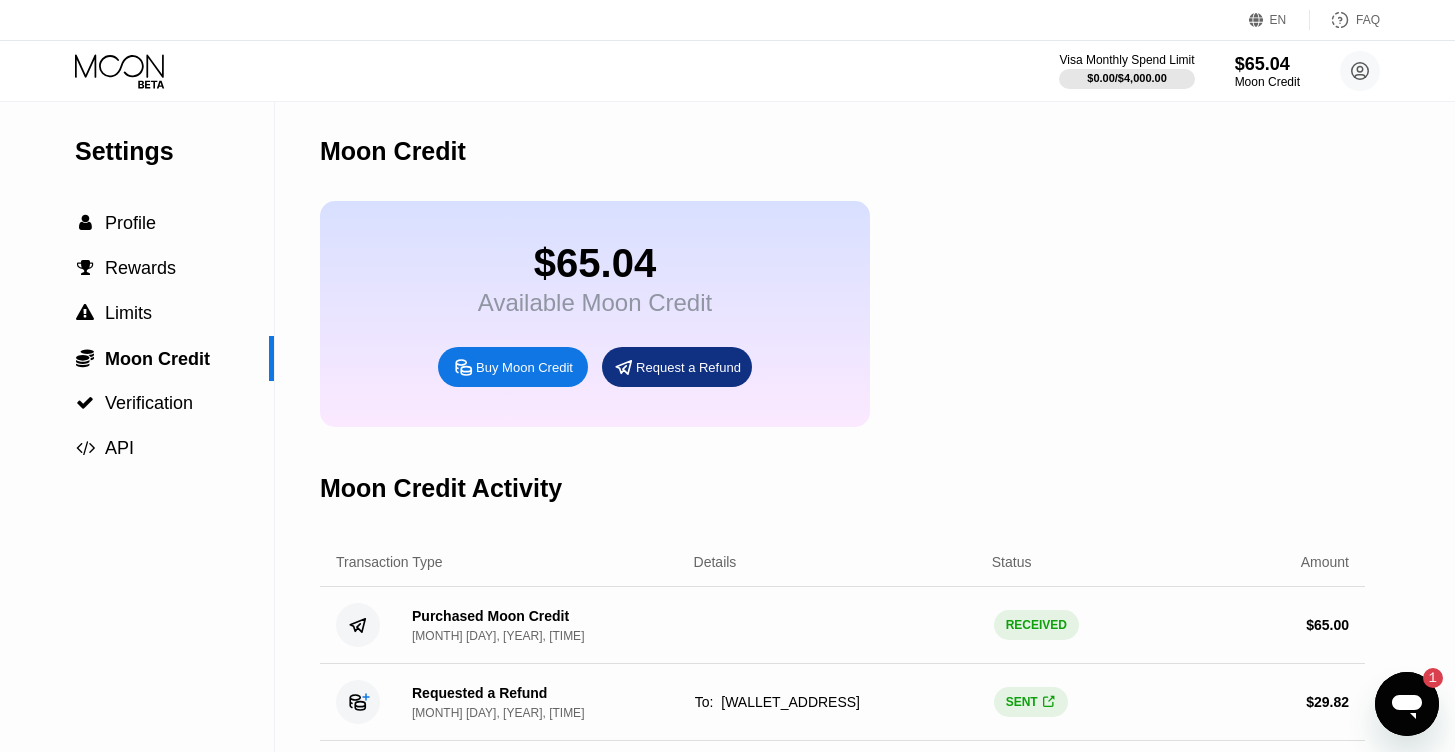 click 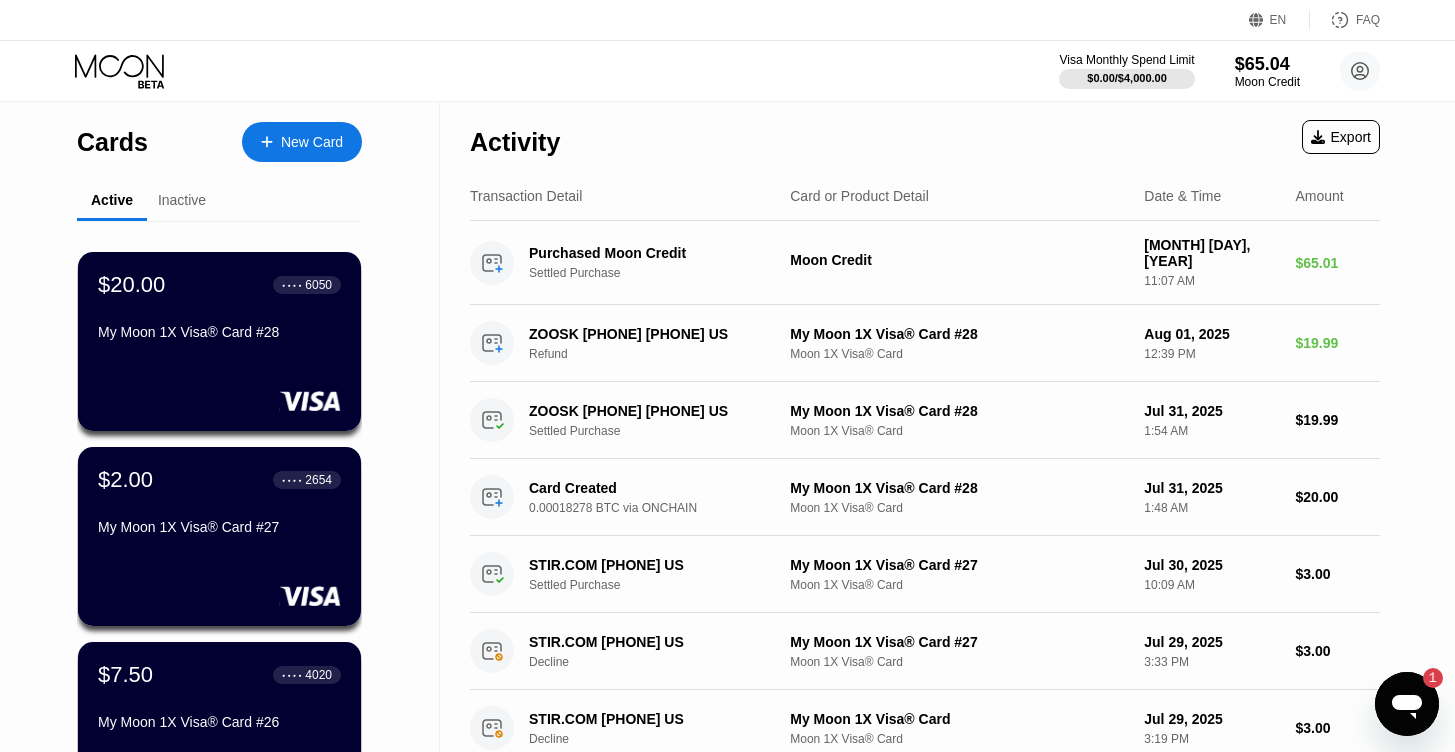 click on "New Card" at bounding box center [312, 142] 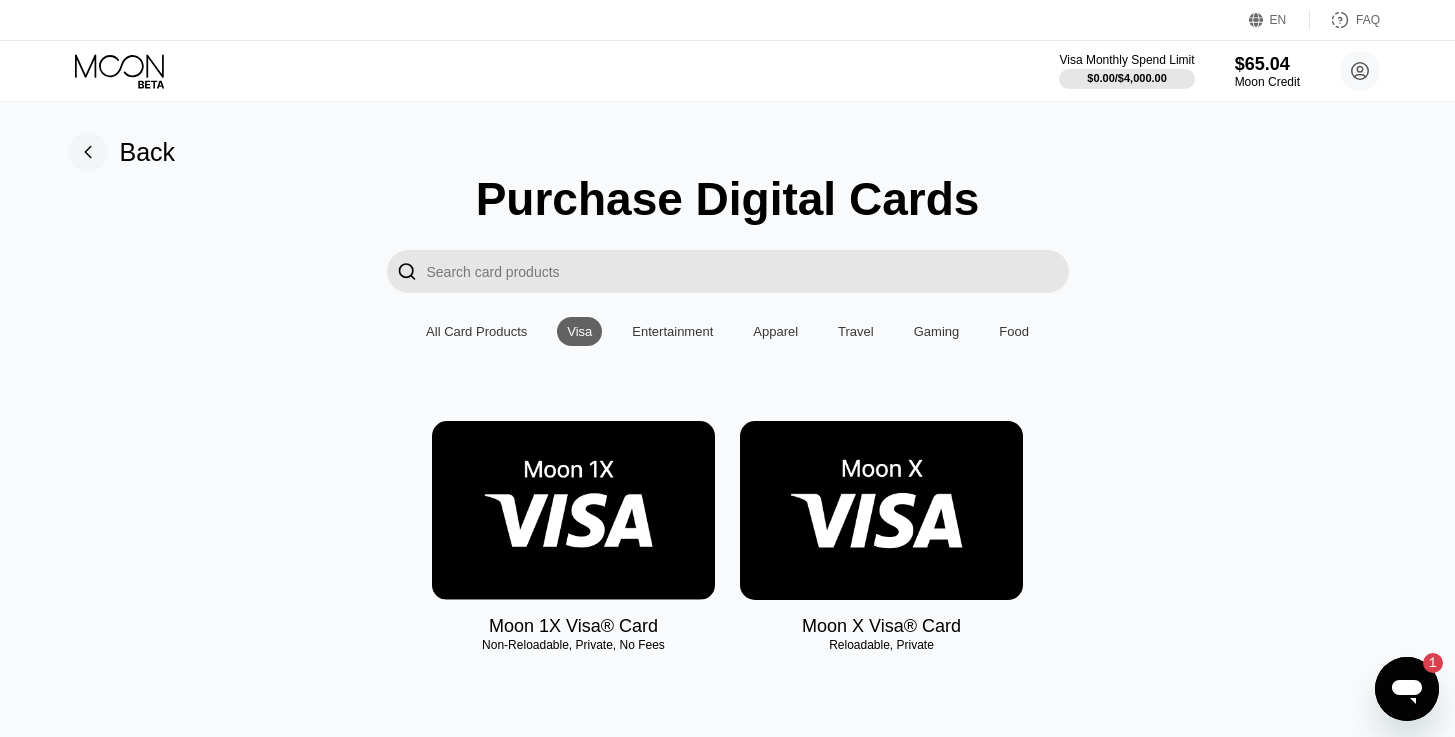 click at bounding box center [573, 510] 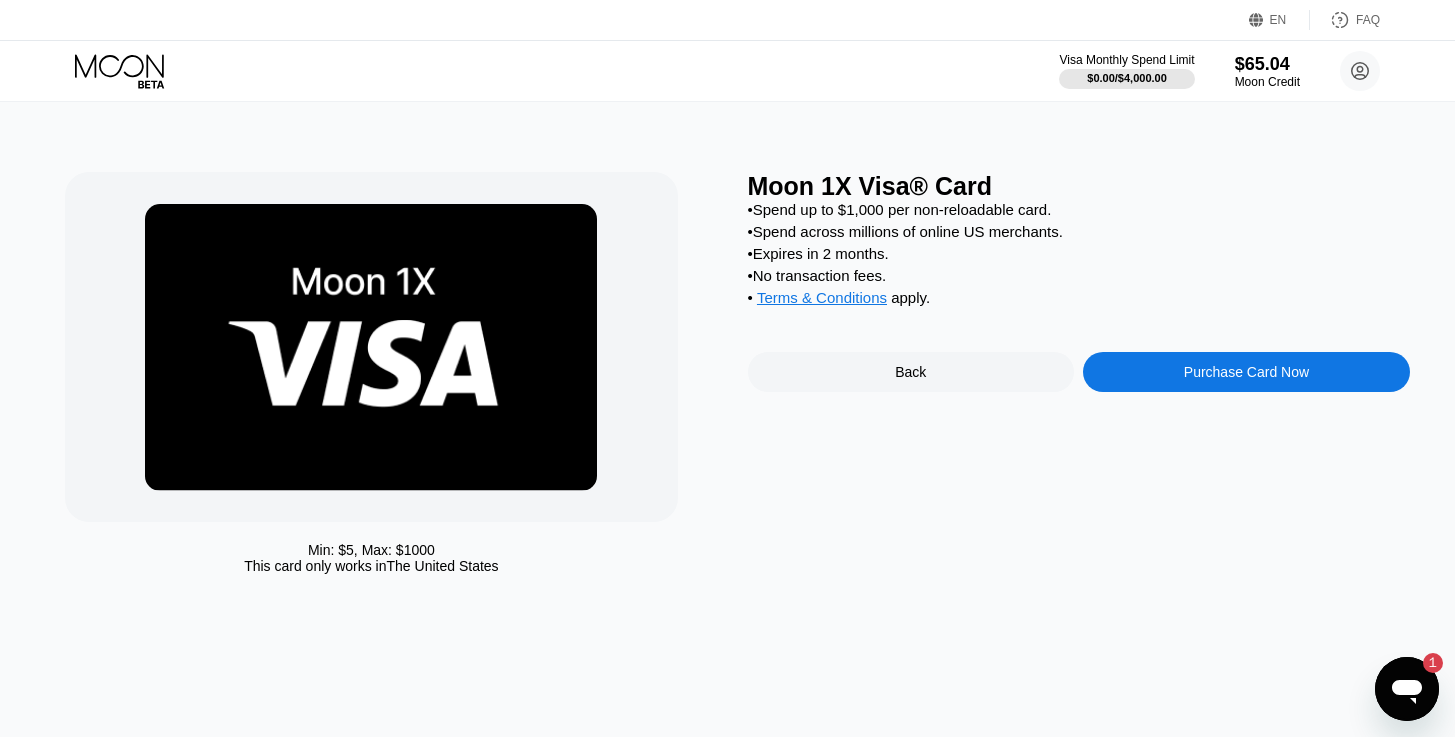 click on "Purchase Card Now" at bounding box center (1246, 372) 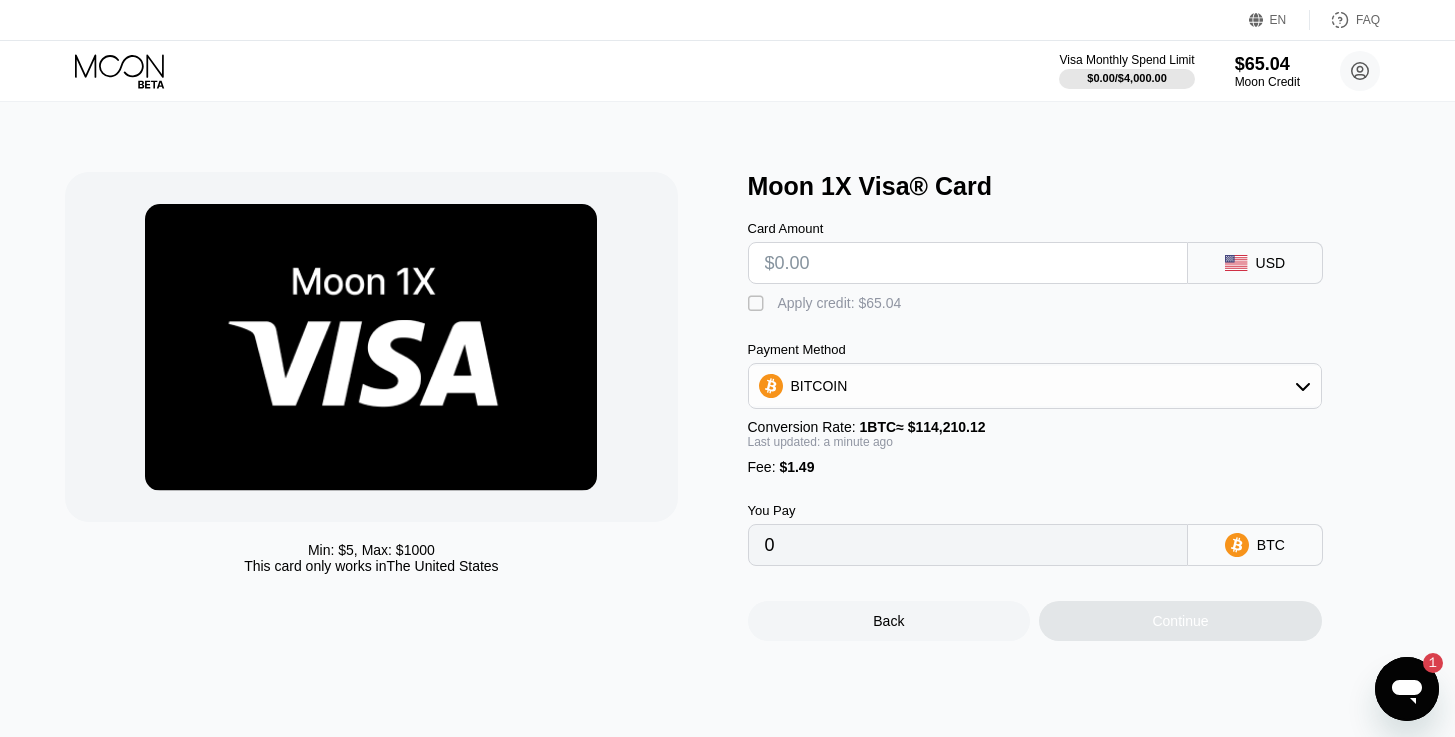 click at bounding box center [968, 263] 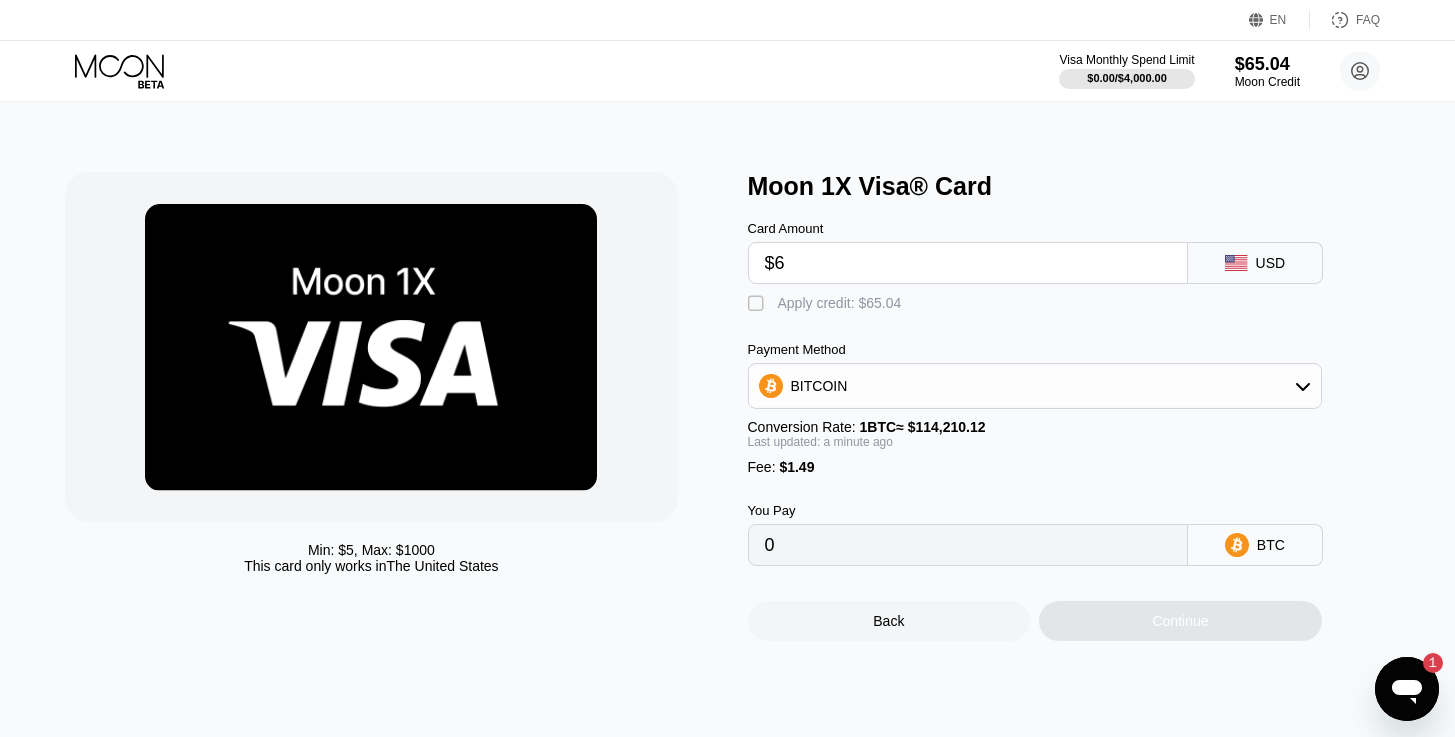 type on "0.00006559" 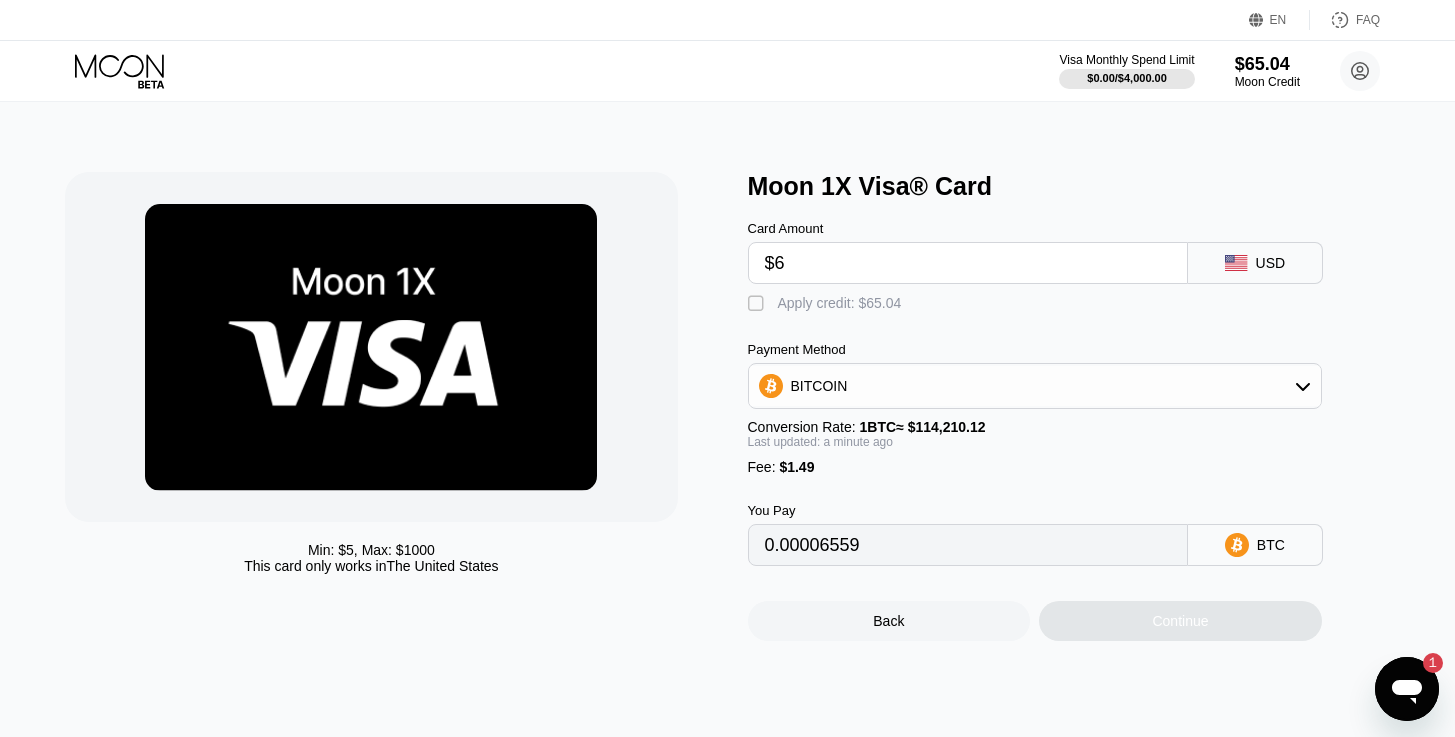 type on "$65" 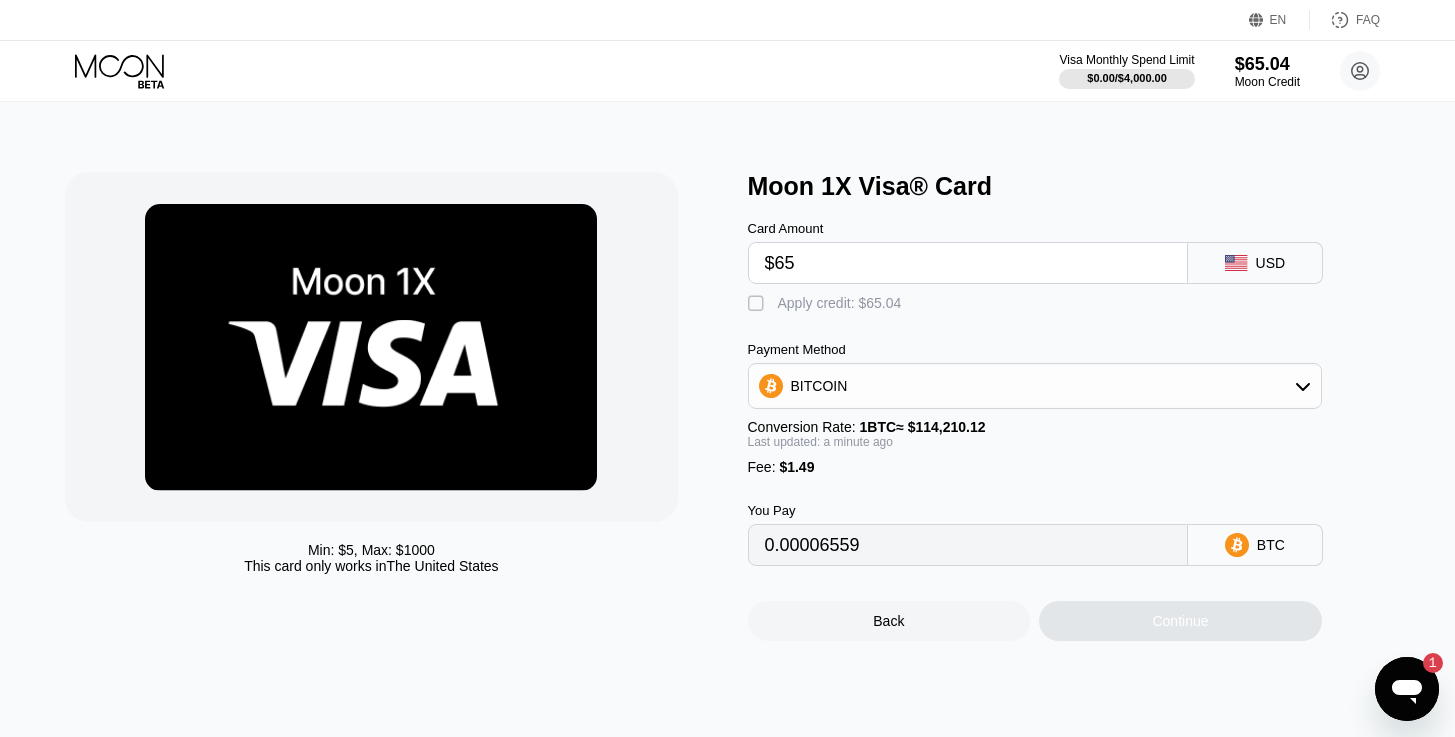 type on "0.00058218" 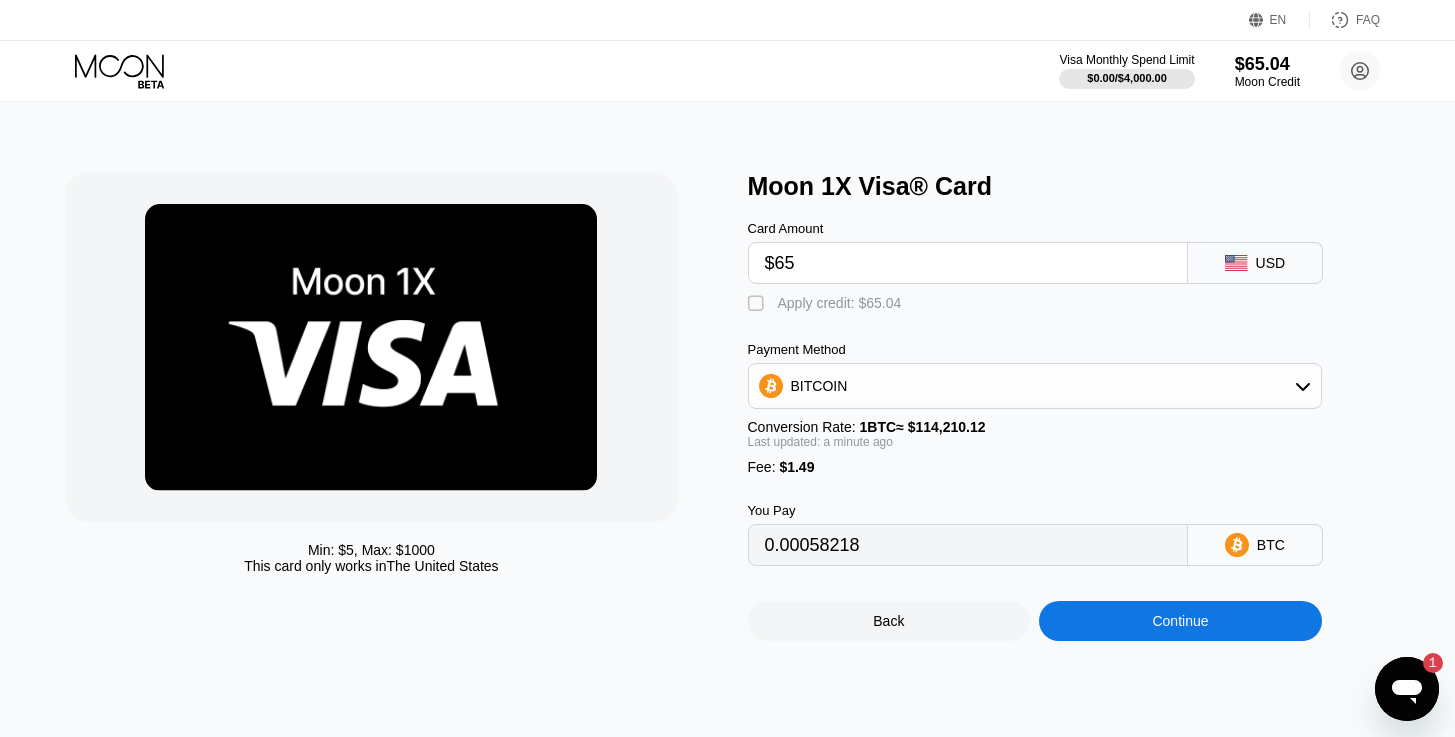 type on "$65" 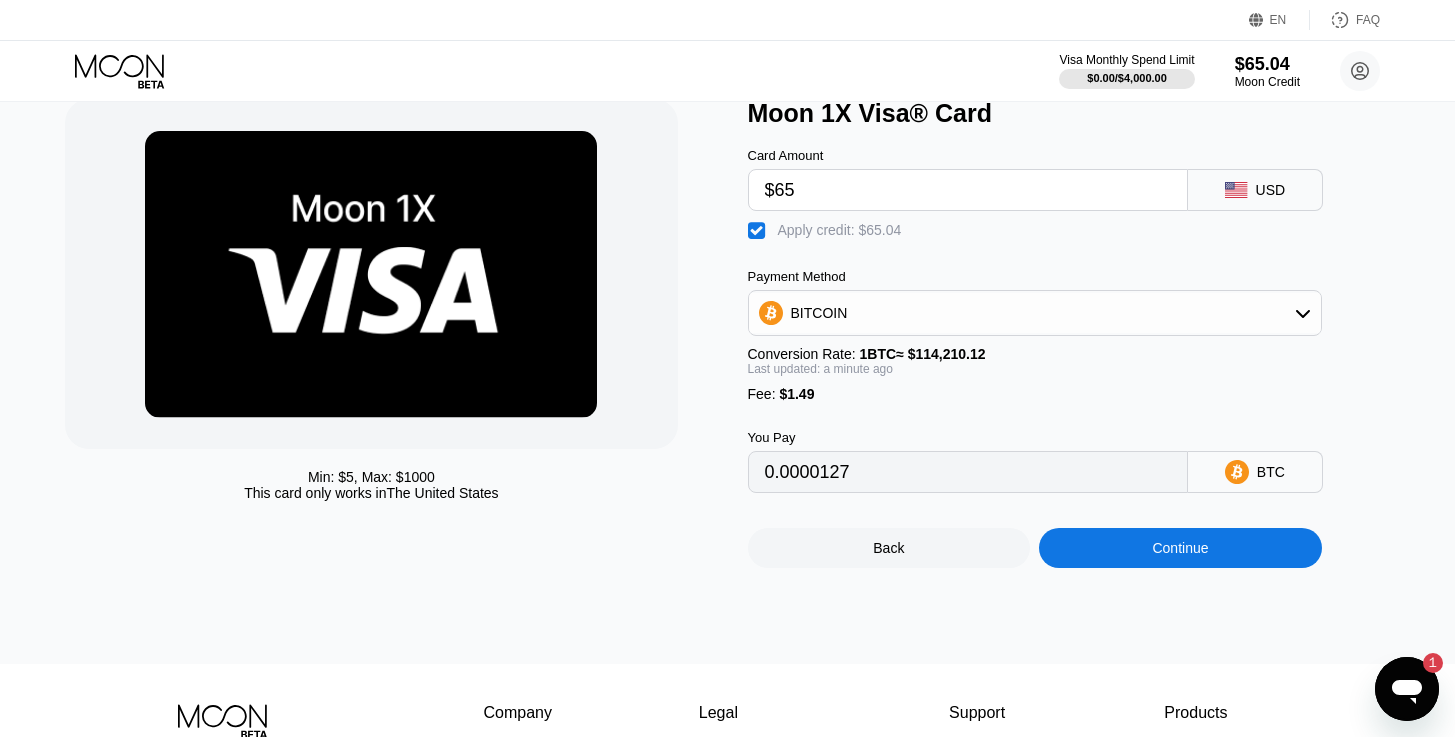 scroll, scrollTop: 86, scrollLeft: 0, axis: vertical 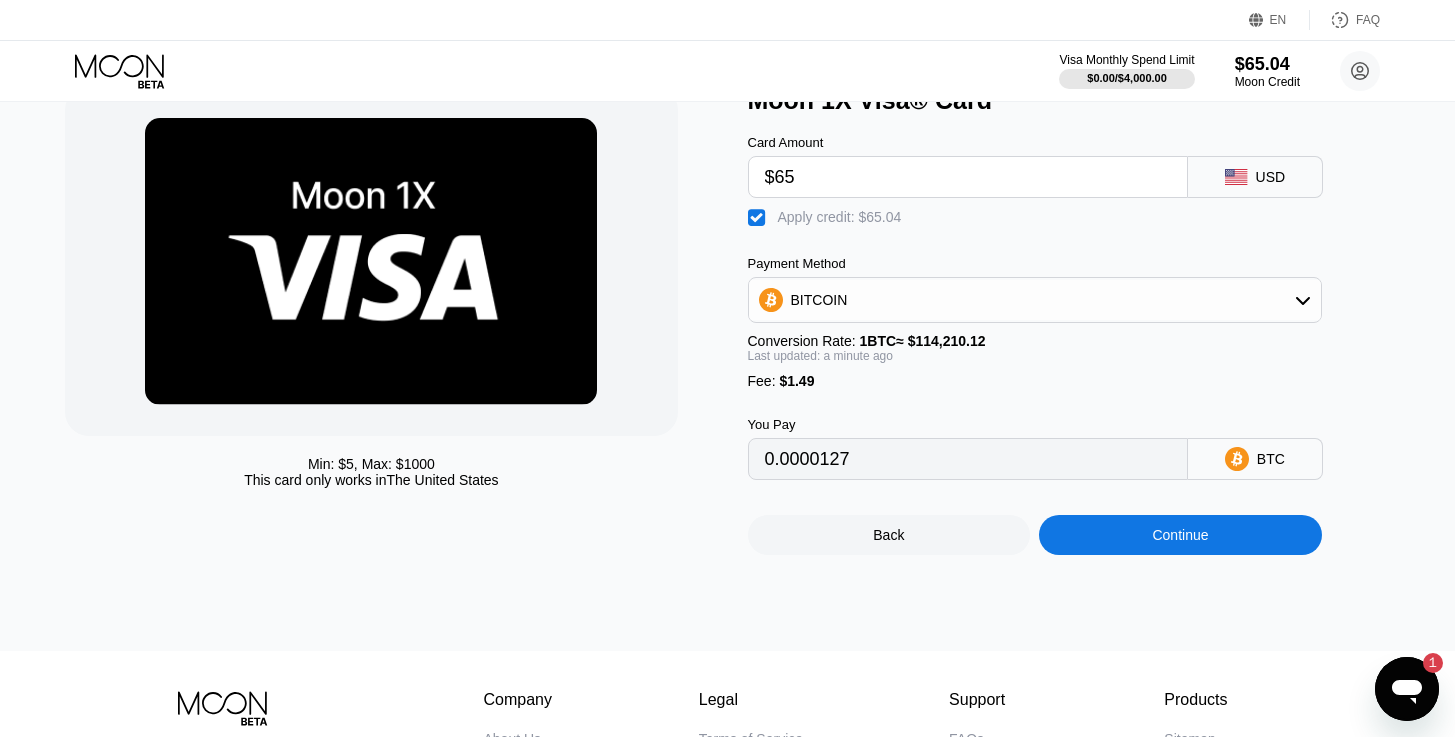 click on "BITCOIN" at bounding box center [1035, 300] 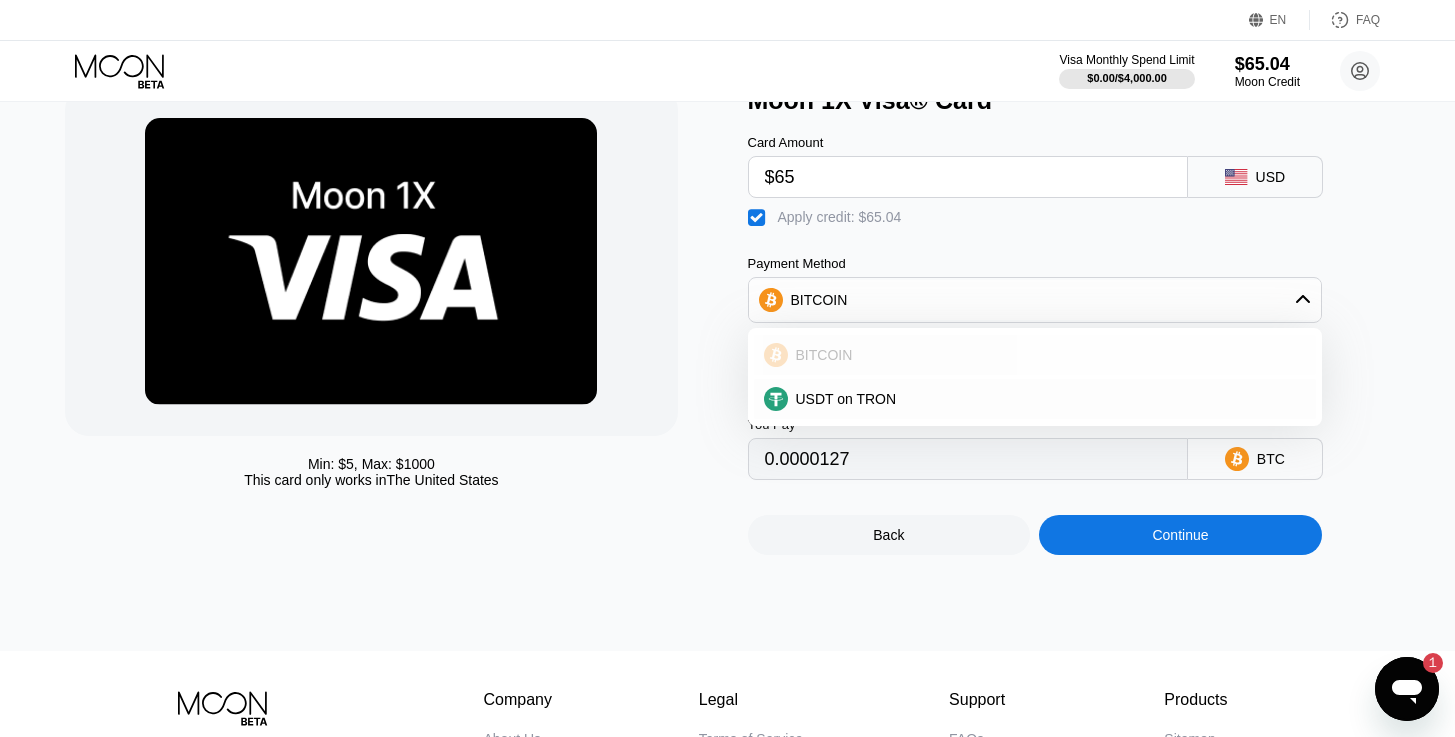 click on "BITCOIN" at bounding box center [1047, 355] 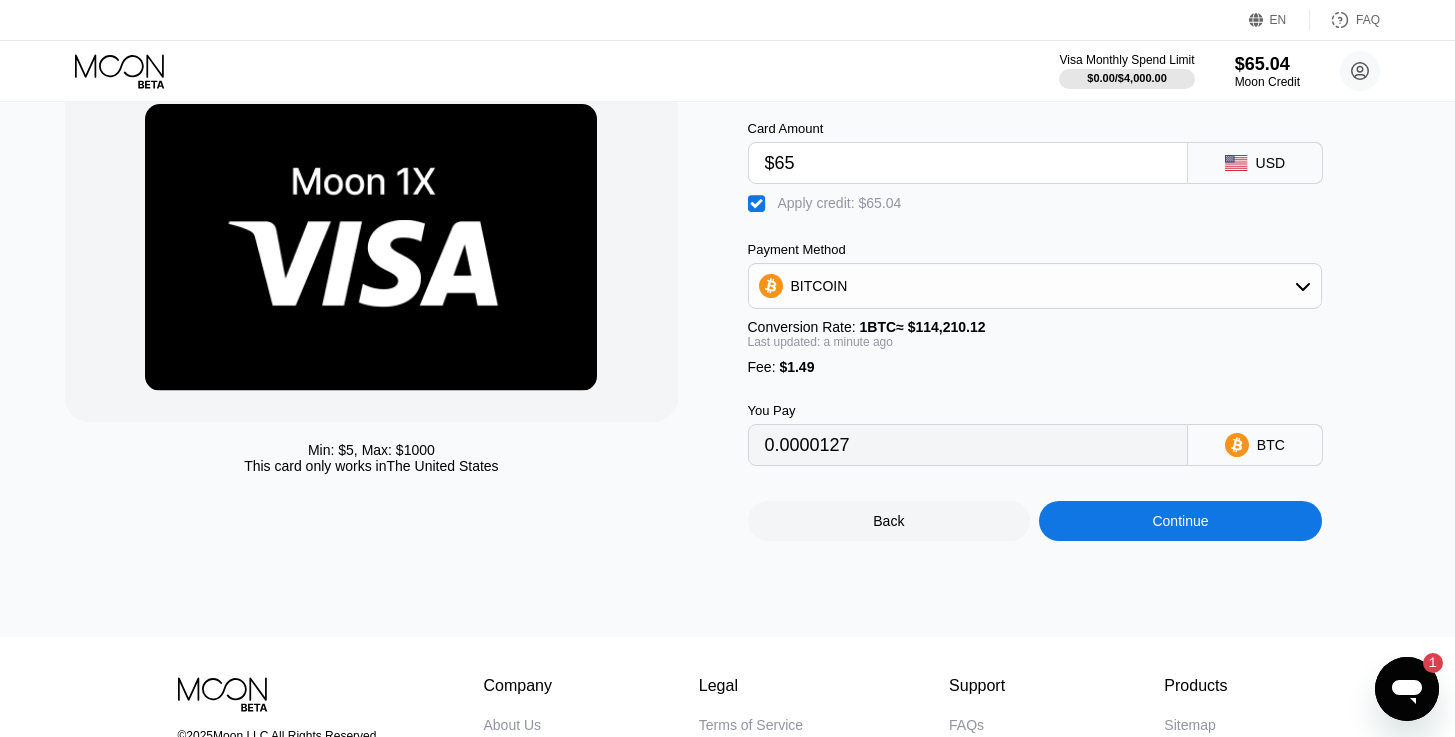 scroll, scrollTop: 109, scrollLeft: 0, axis: vertical 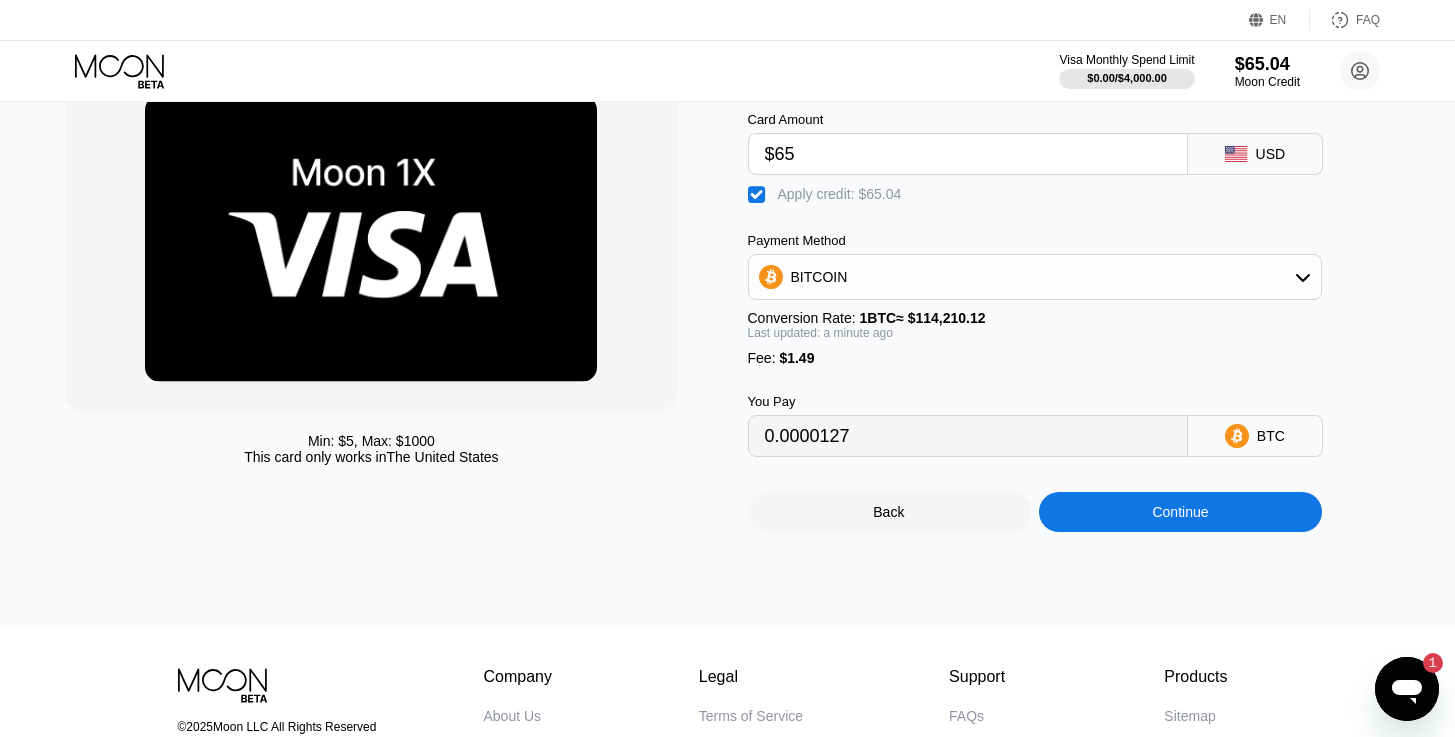 click on "Continue" at bounding box center [1180, 512] 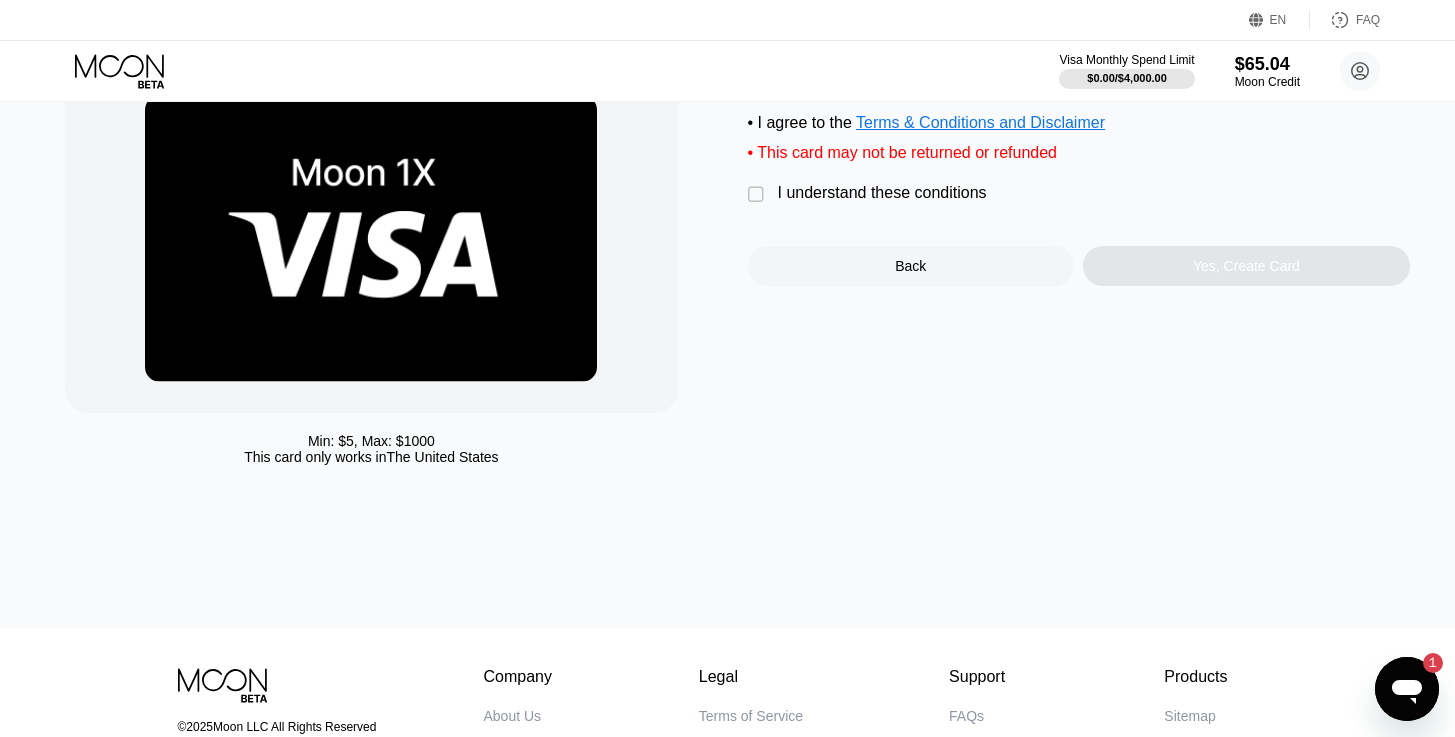scroll, scrollTop: 0, scrollLeft: 0, axis: both 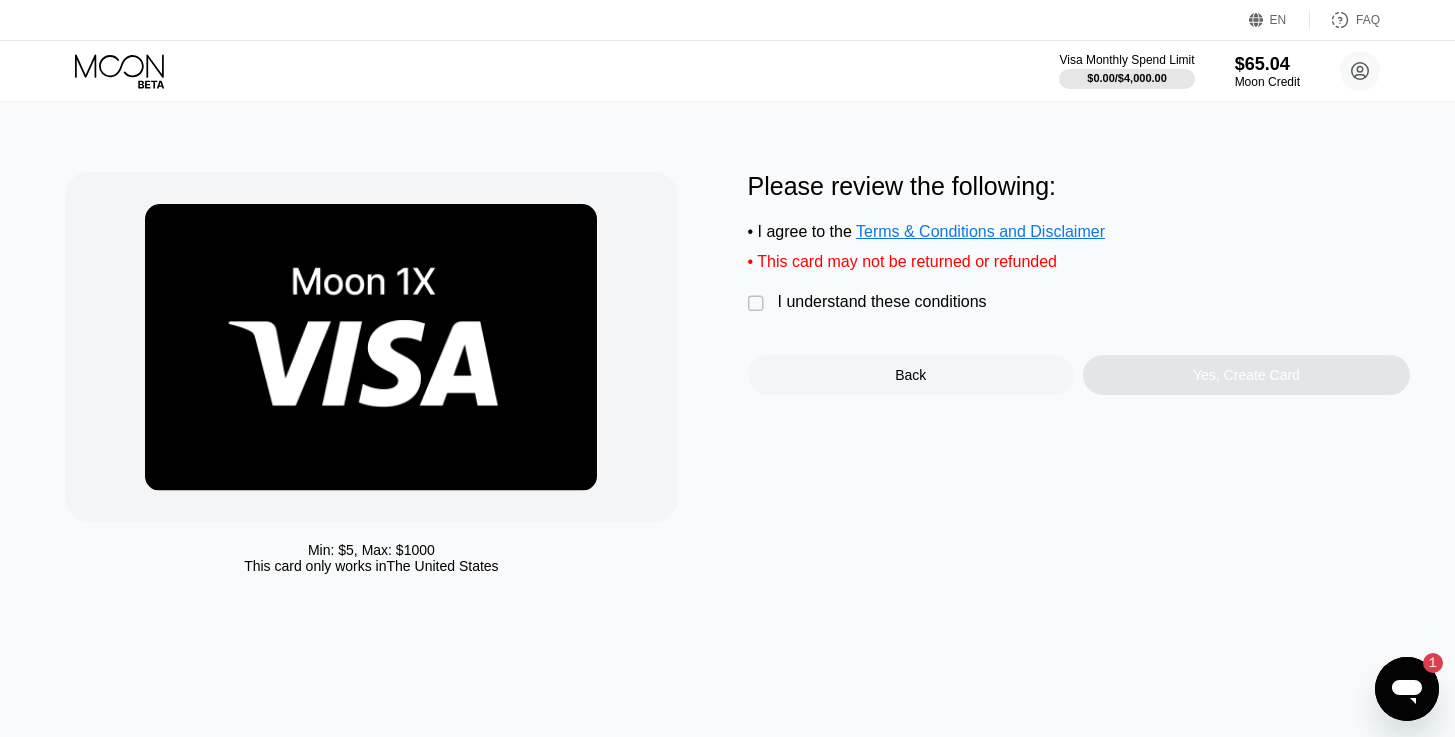 click on "" at bounding box center [758, 304] 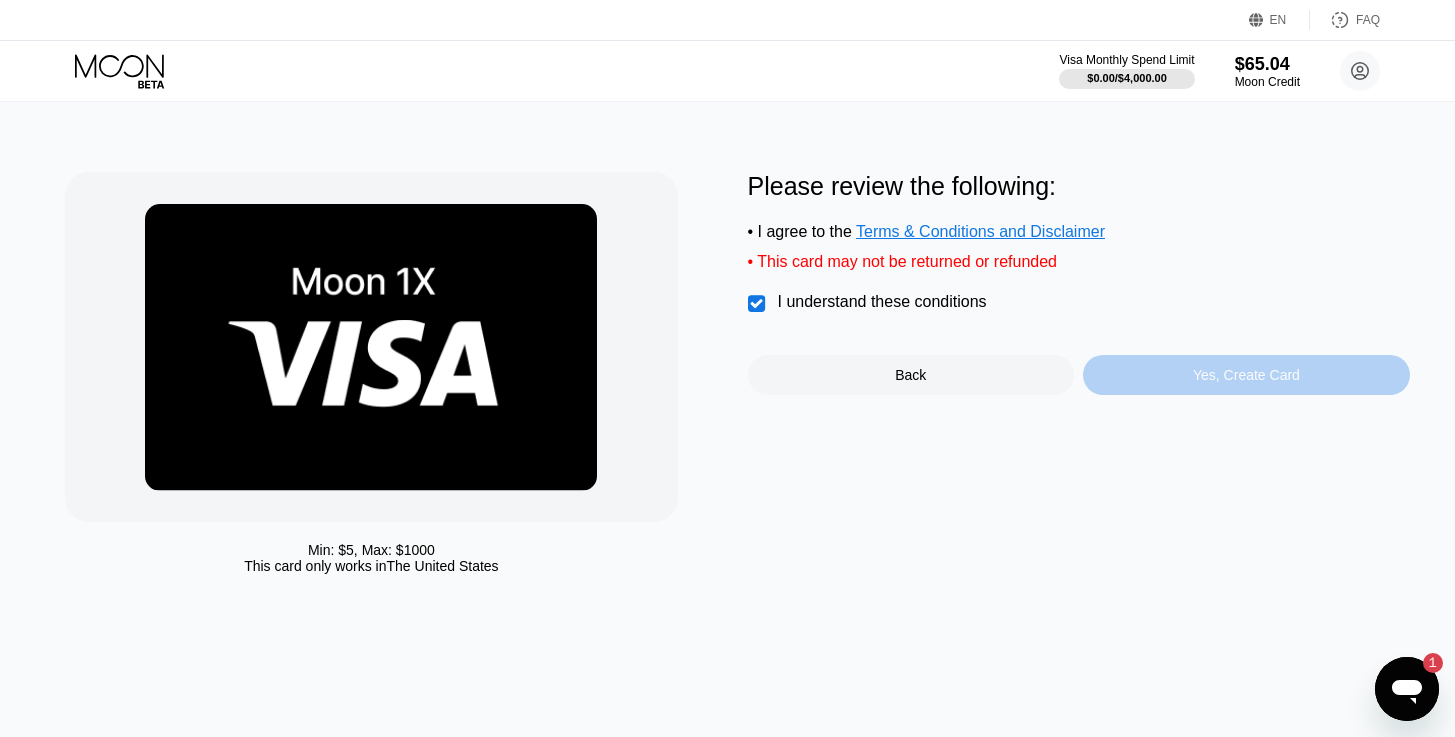 click on "Yes, Create Card" at bounding box center (1246, 375) 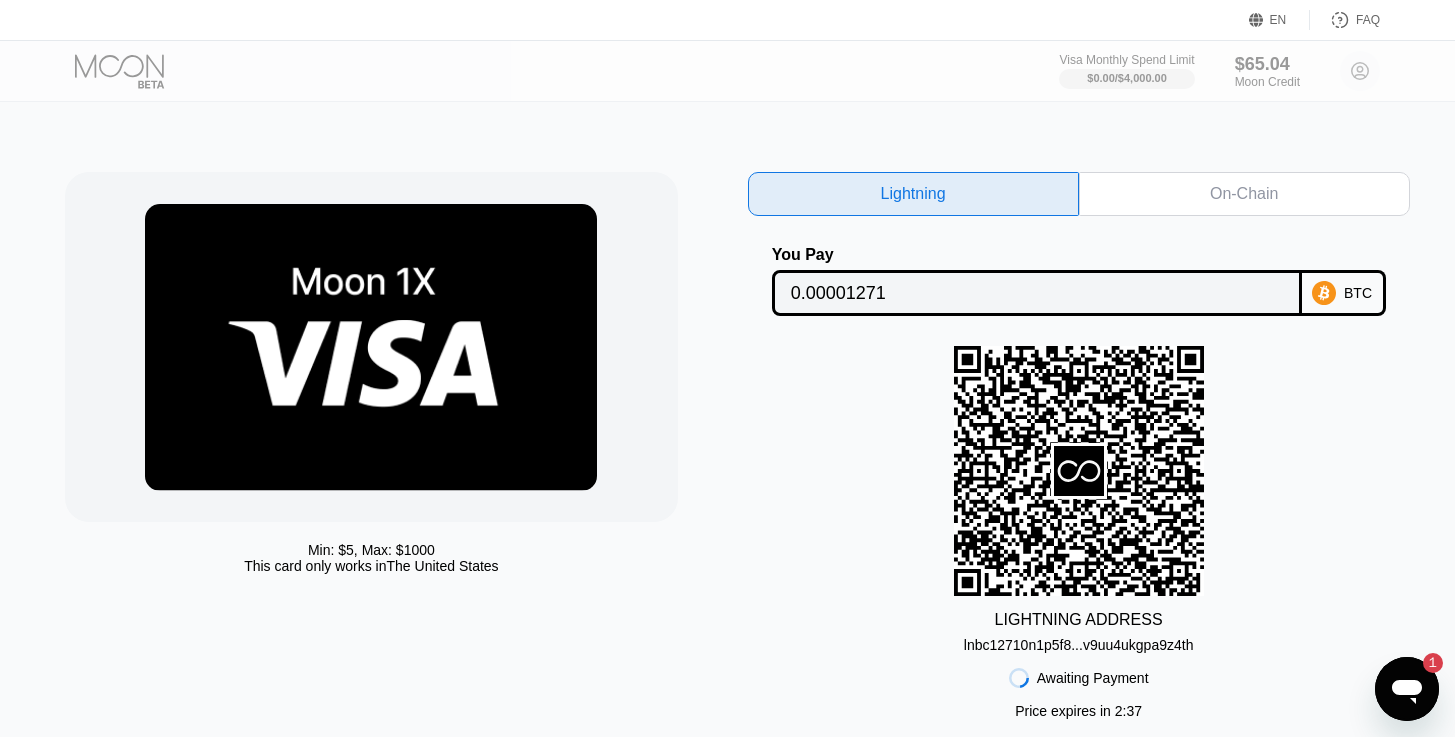 click at bounding box center (136, 71) 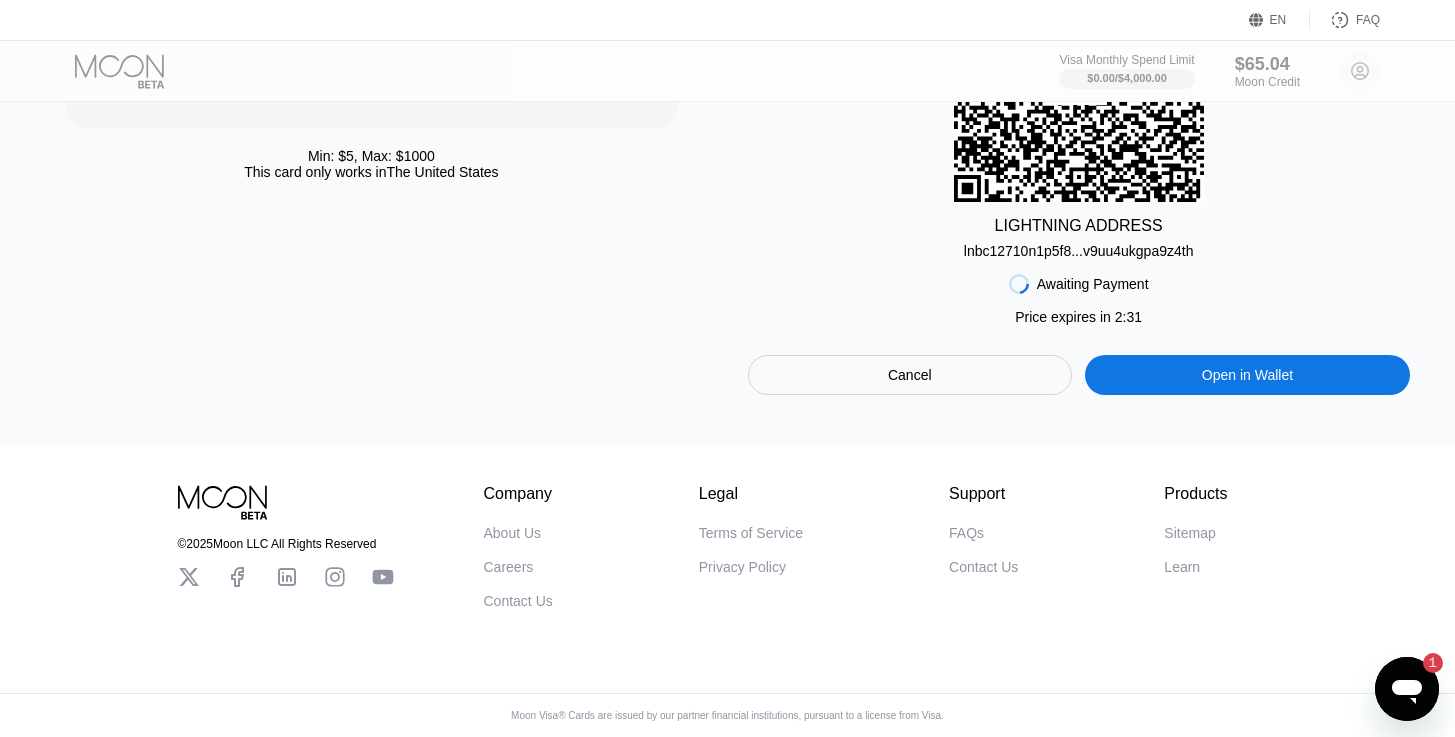 scroll, scrollTop: 400, scrollLeft: 0, axis: vertical 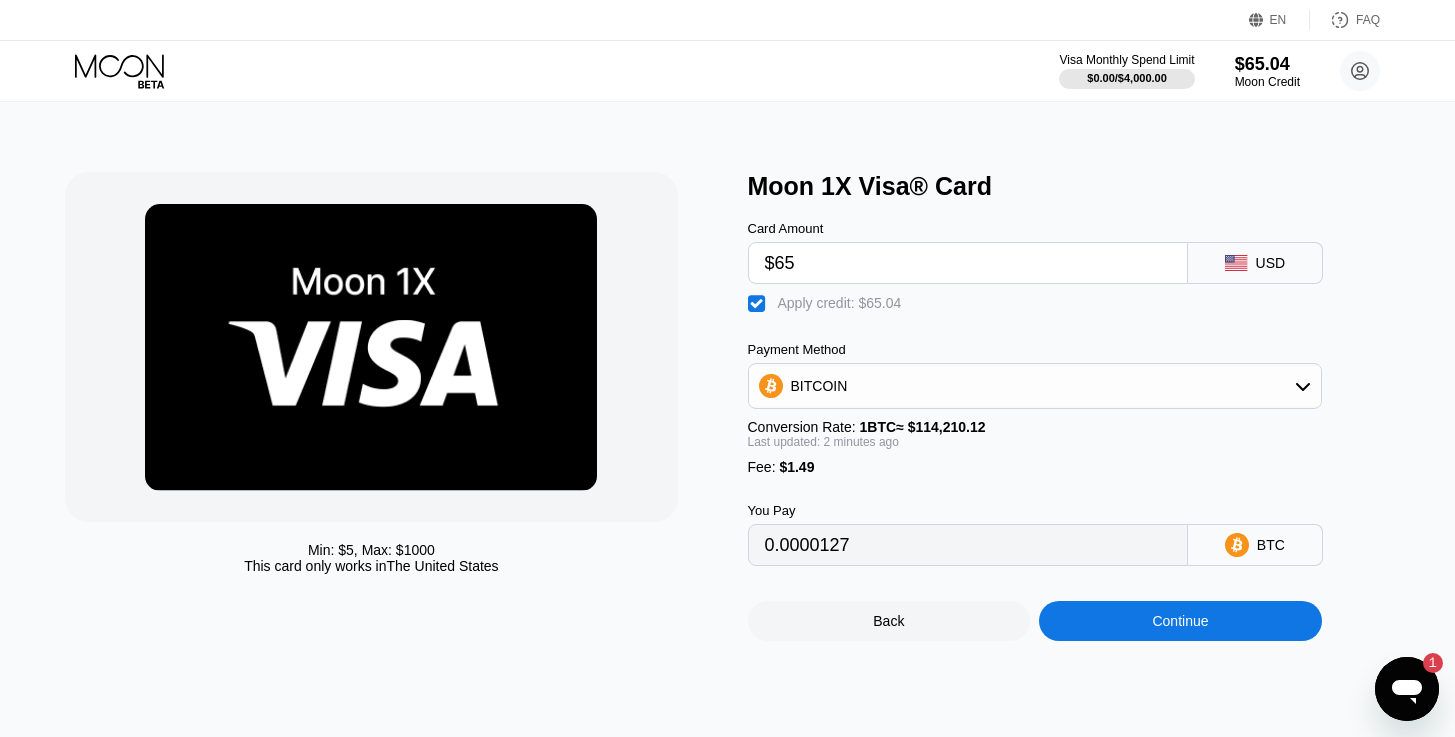 click on "$65" at bounding box center [968, 263] 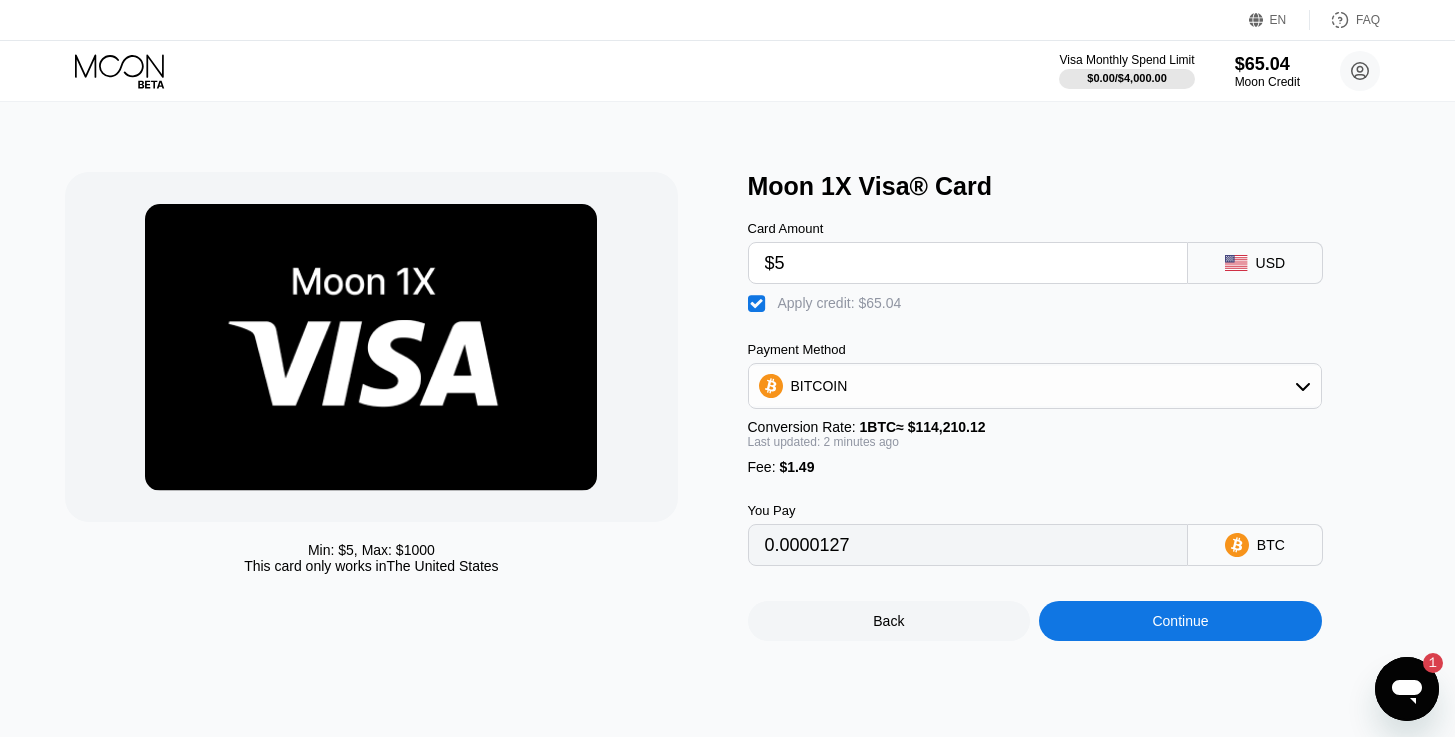 type on "0" 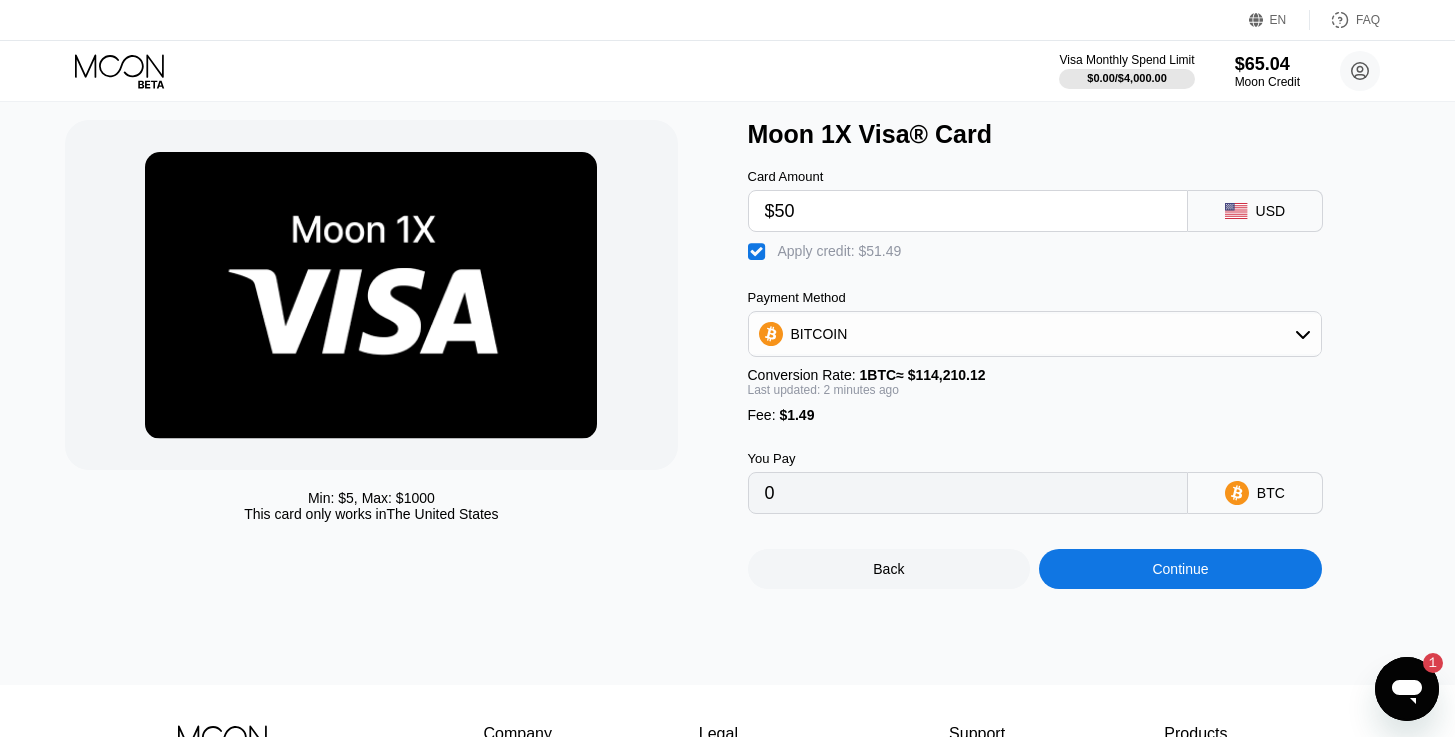 scroll, scrollTop: 53, scrollLeft: 0, axis: vertical 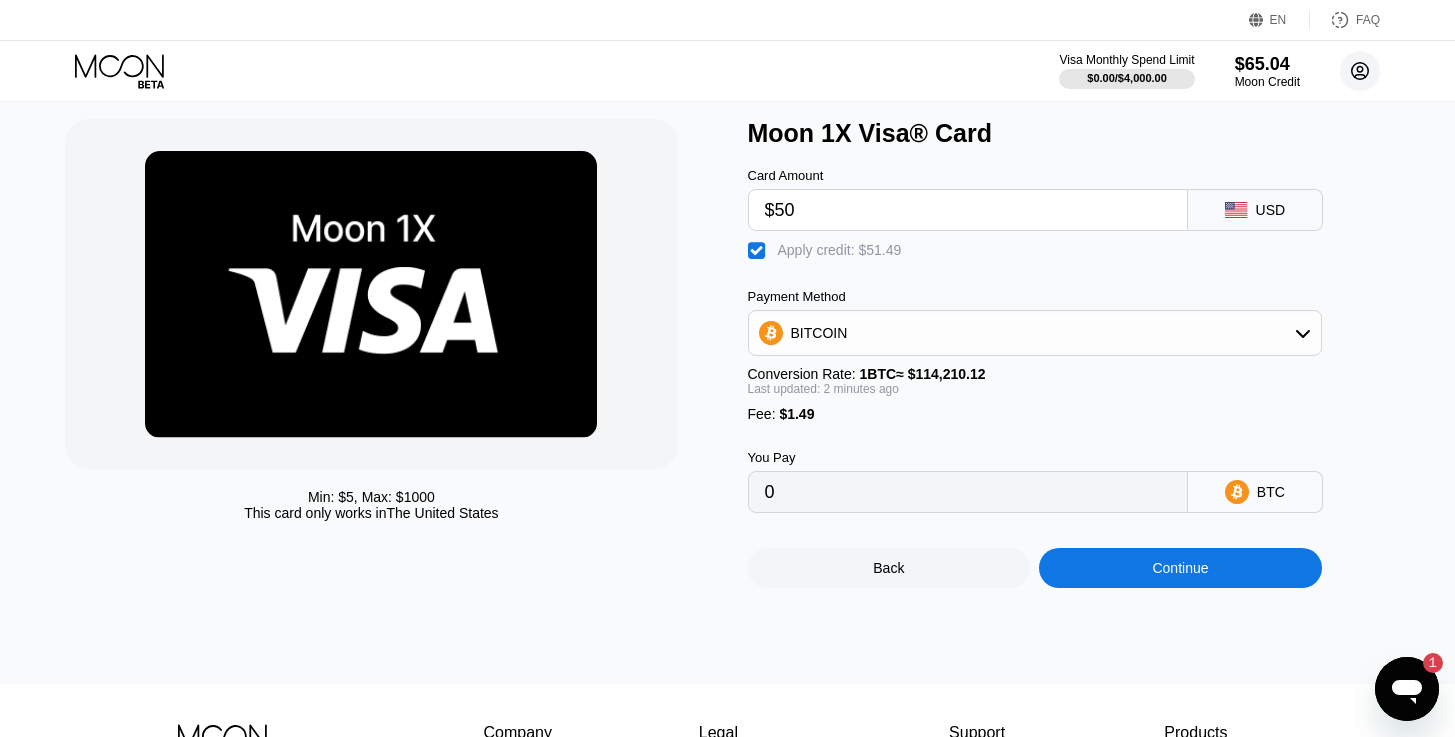 type on "$50" 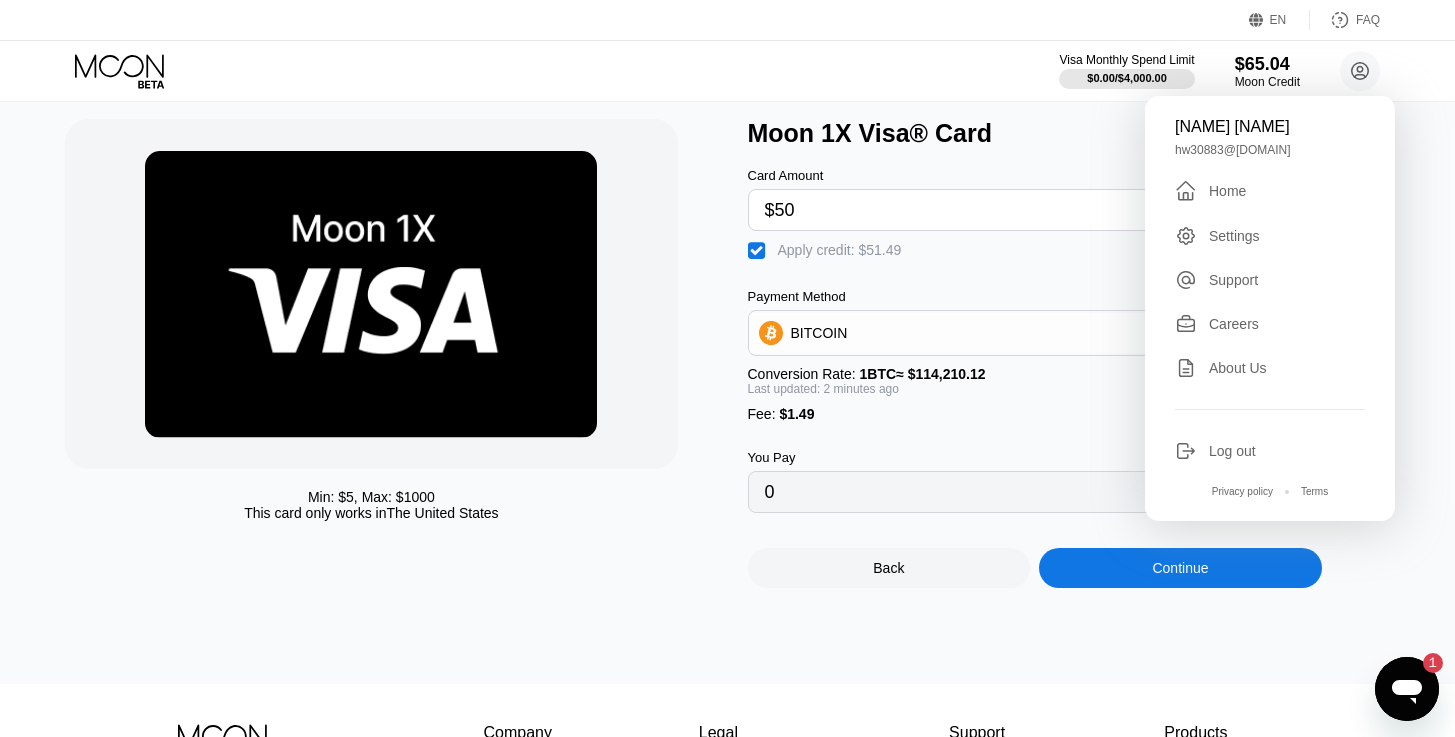 click on "Log out" at bounding box center [1232, 451] 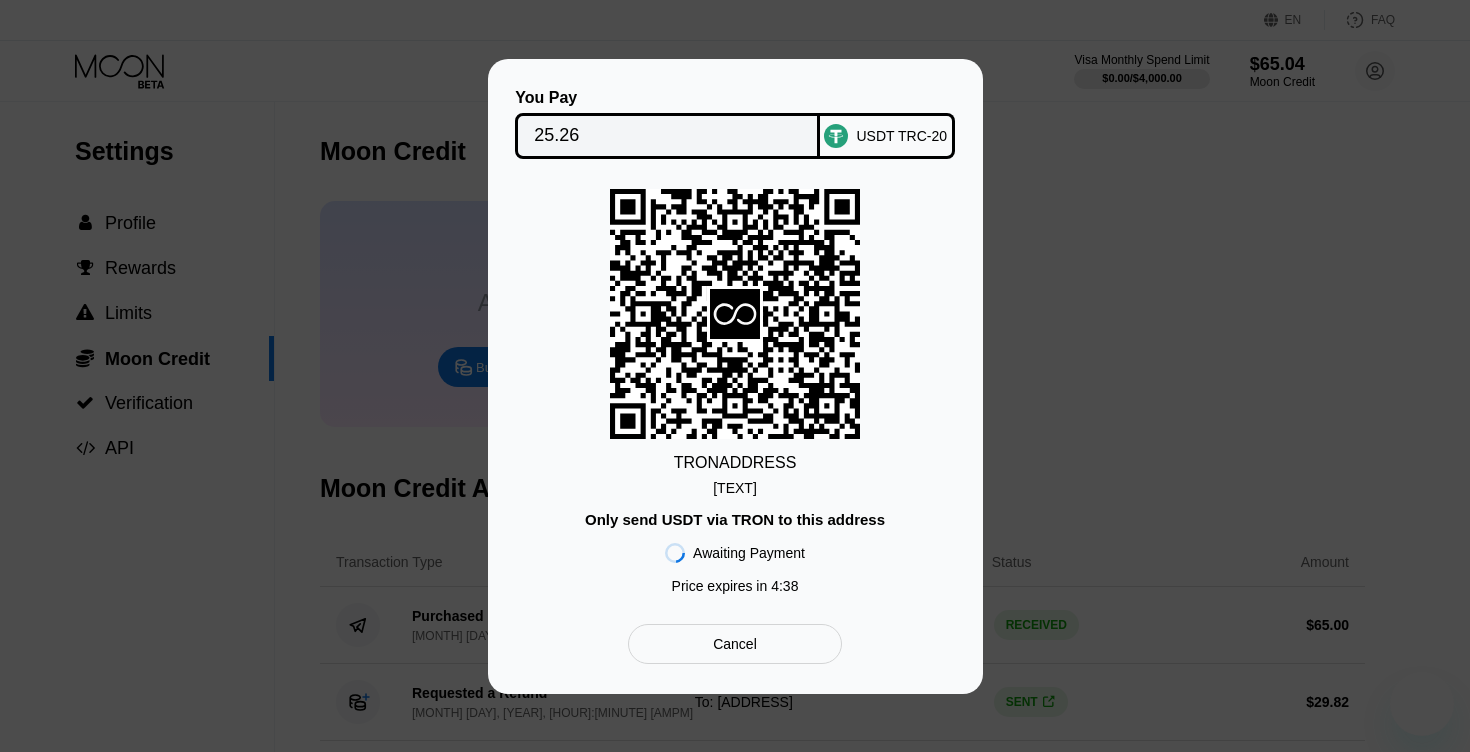scroll, scrollTop: 0, scrollLeft: 0, axis: both 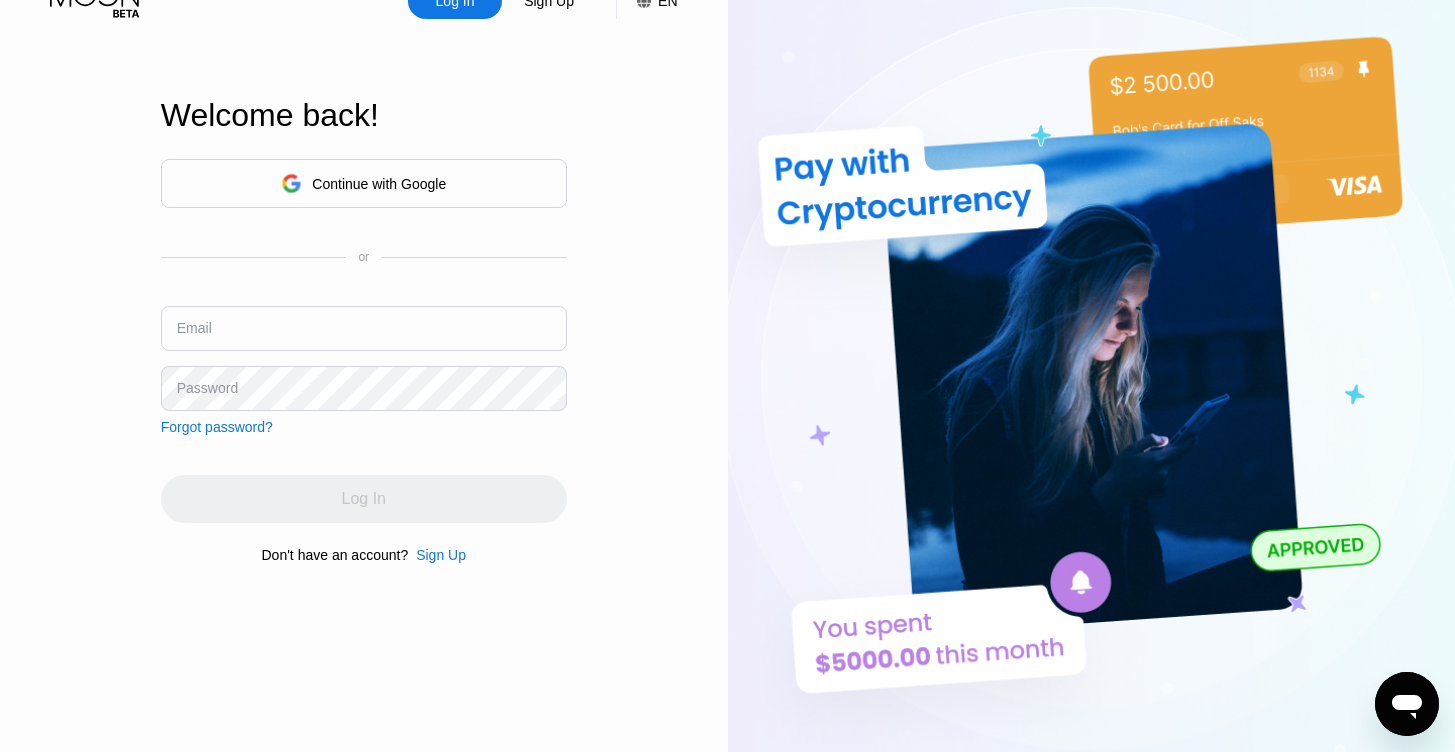click on "Continue with Google" at bounding box center [379, 184] 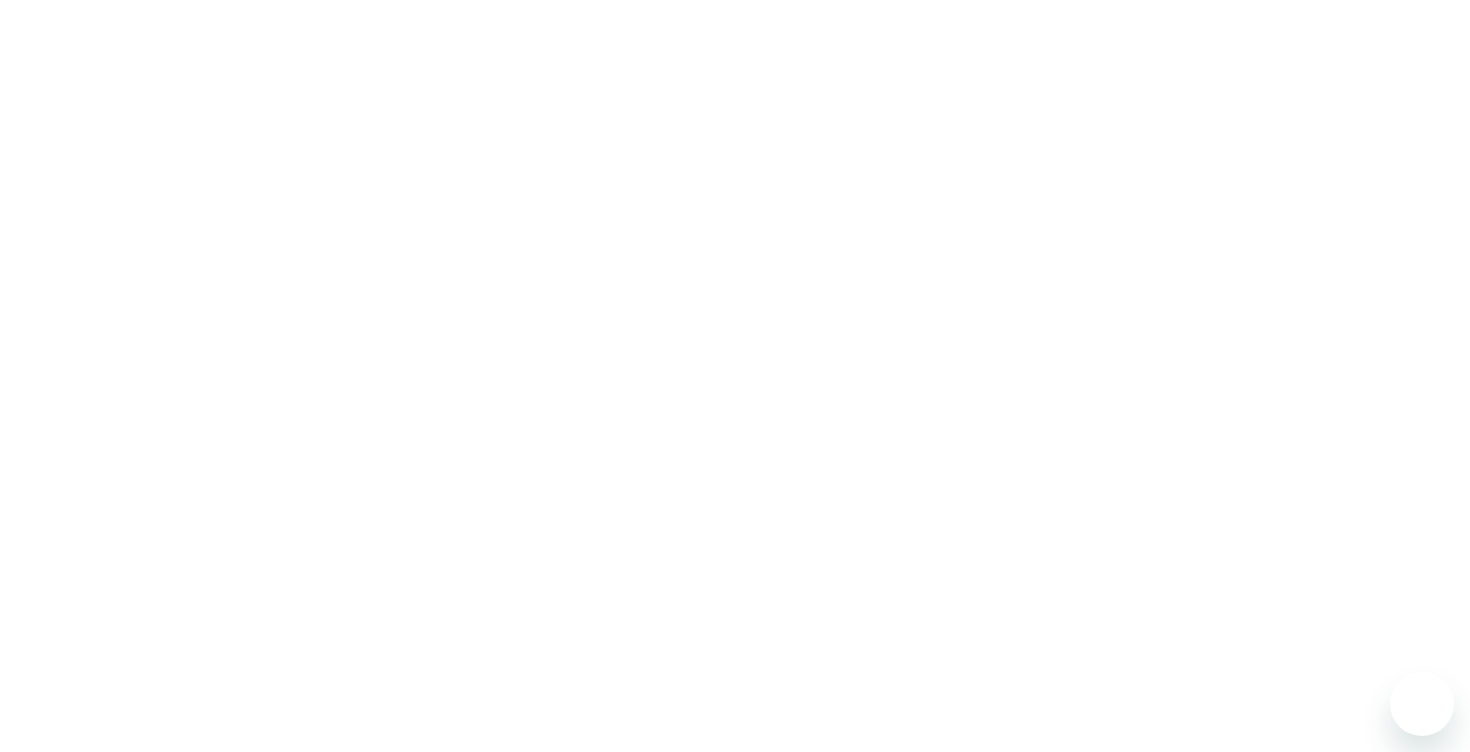scroll, scrollTop: 0, scrollLeft: 0, axis: both 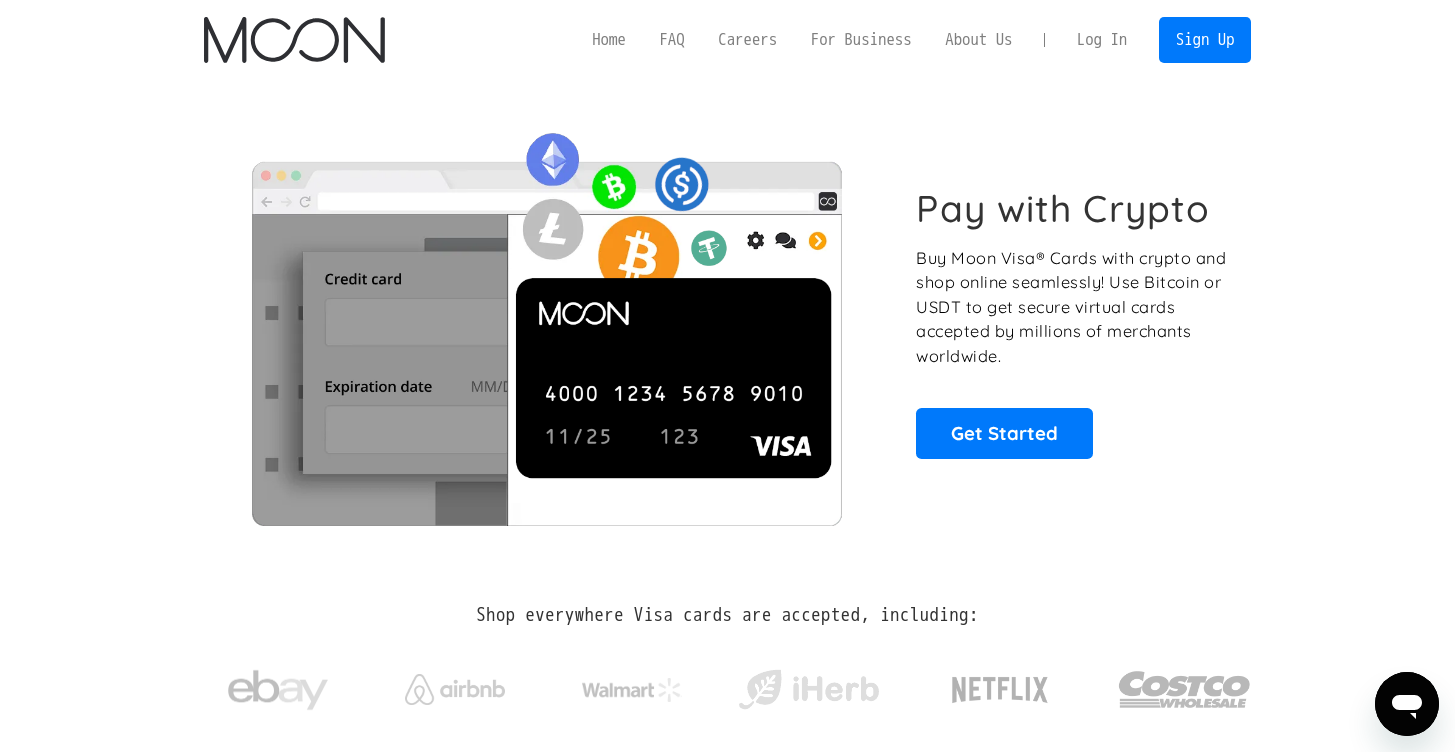 click on "Log In" at bounding box center (1102, 40) 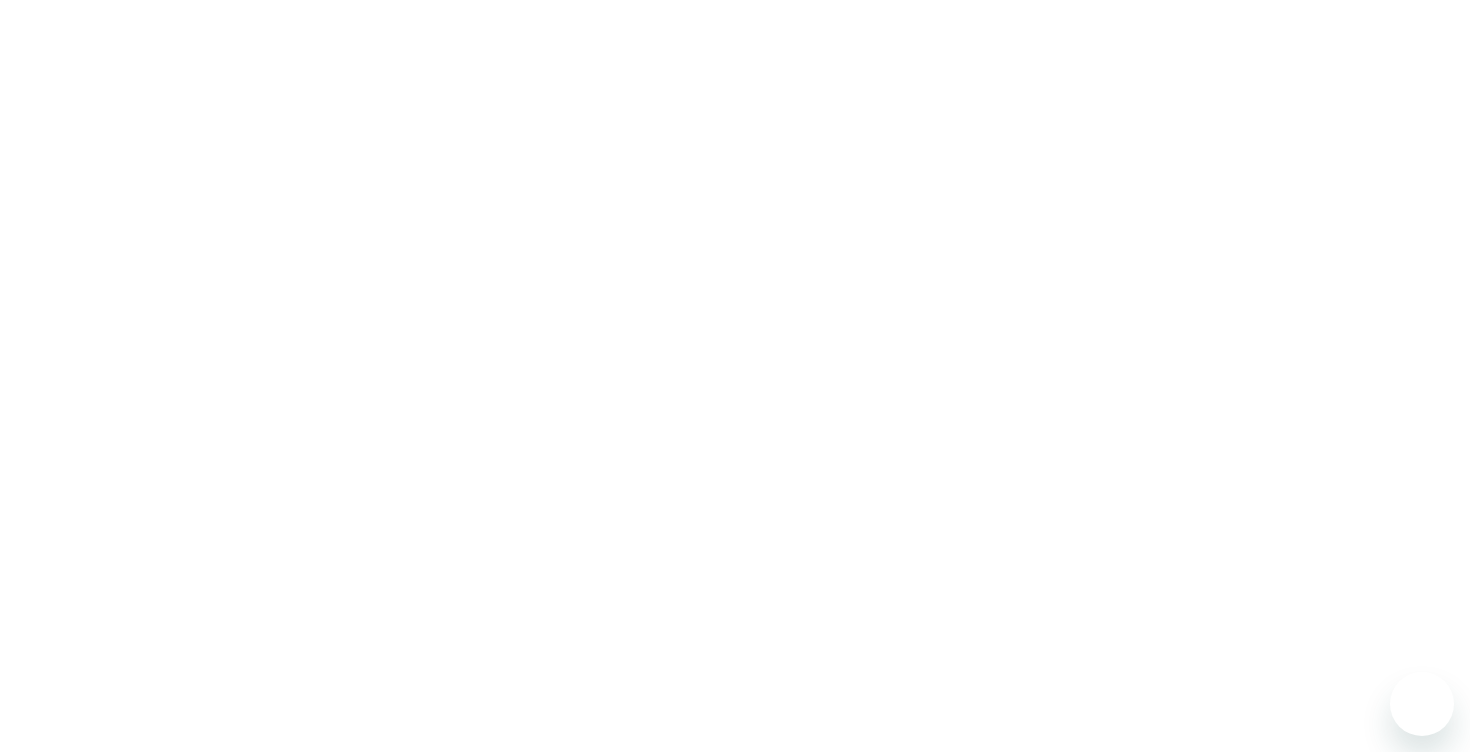 scroll, scrollTop: 0, scrollLeft: 0, axis: both 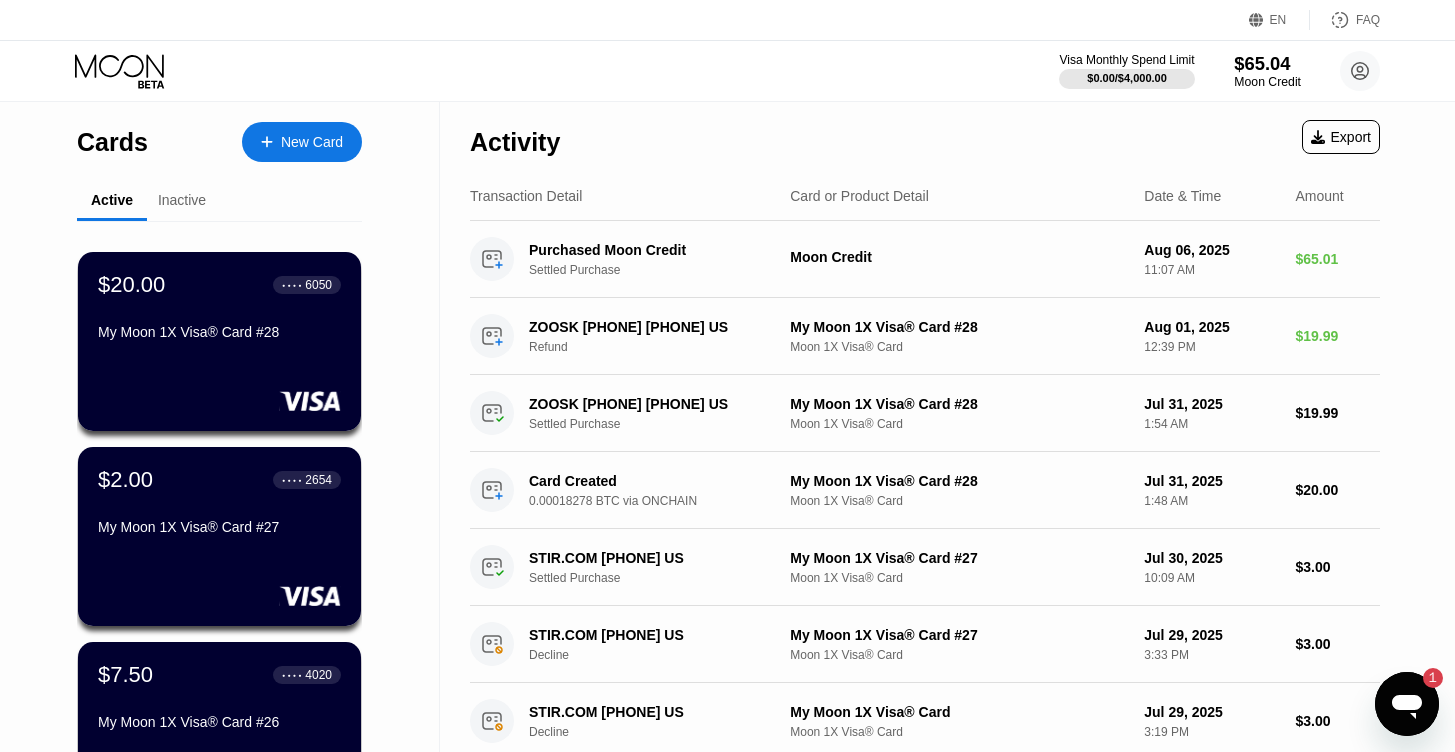 click on "Moon Credit" at bounding box center (1267, 82) 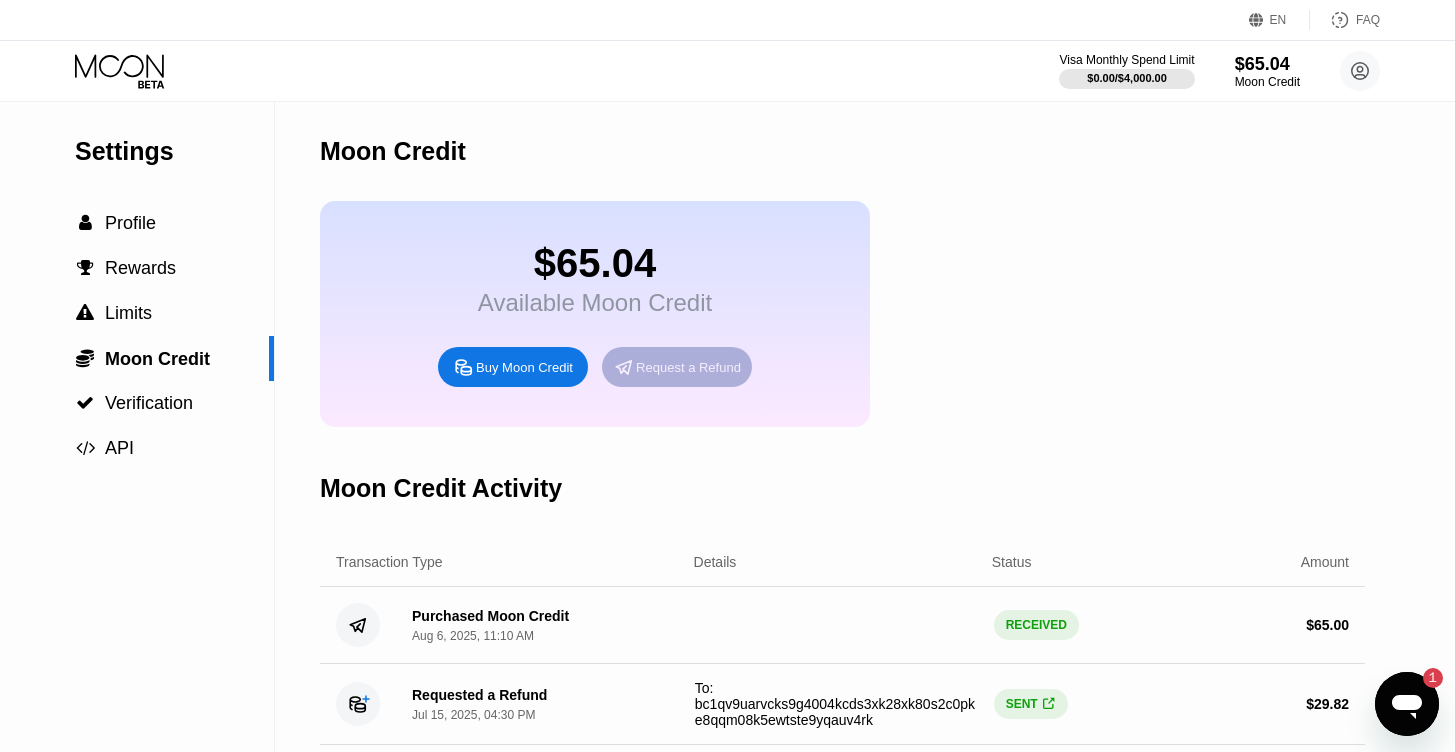 click on "Request a Refund" at bounding box center (688, 367) 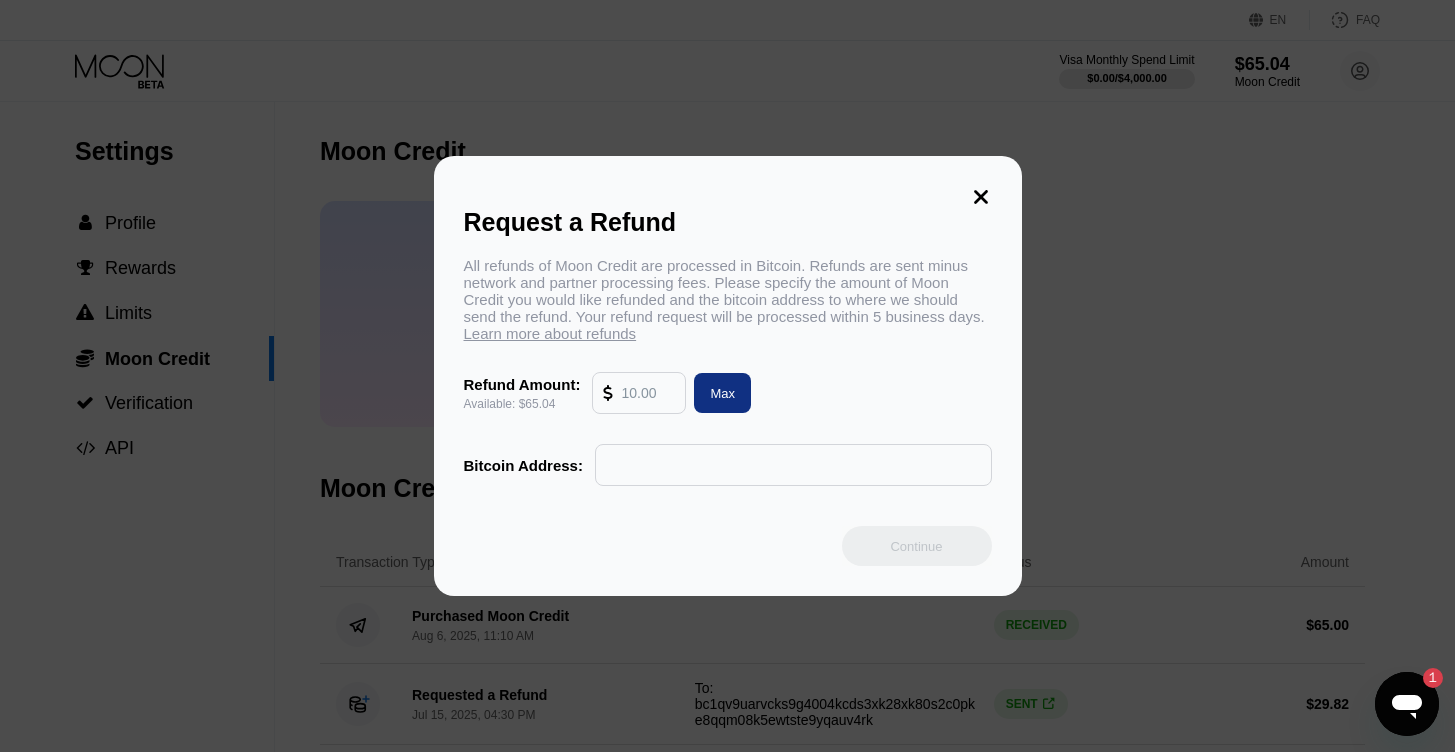 click at bounding box center [648, 393] 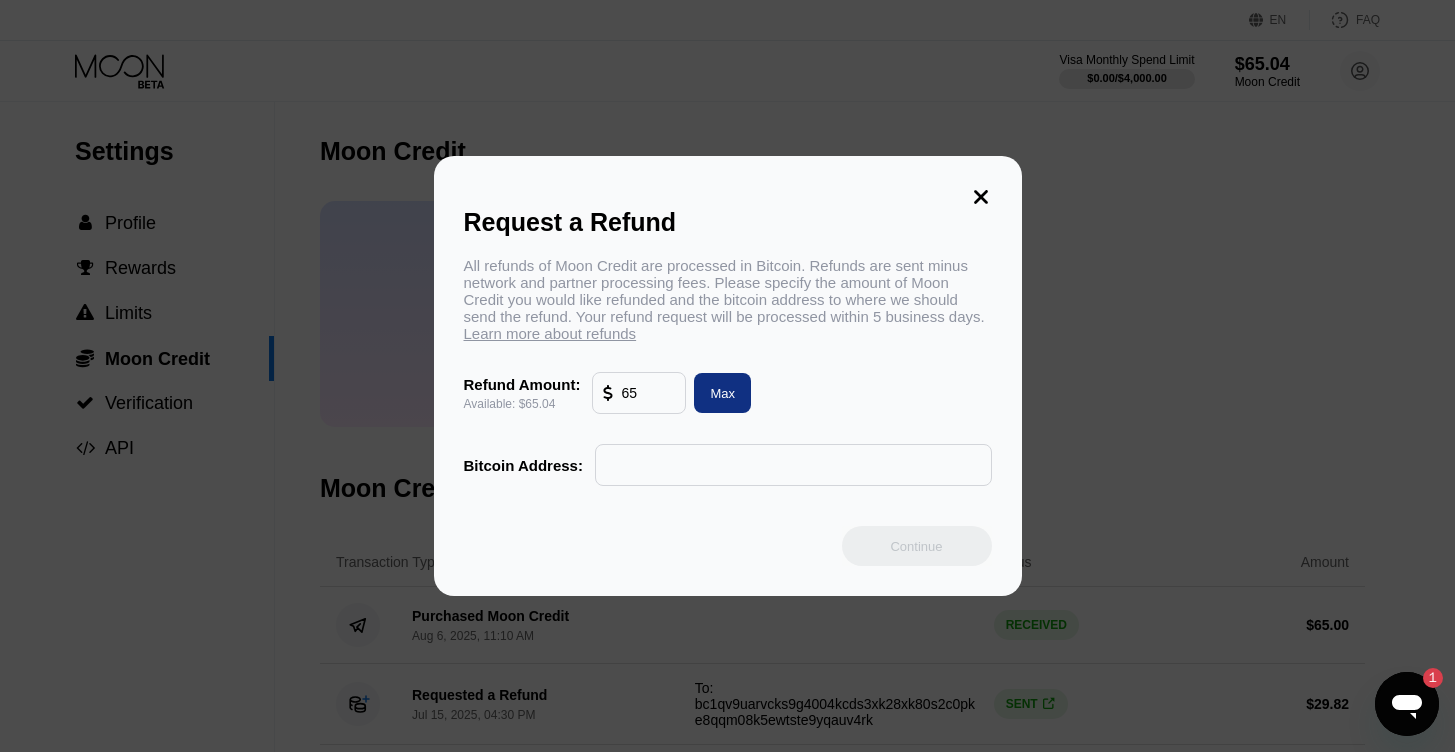 click on "Max" at bounding box center [722, 393] 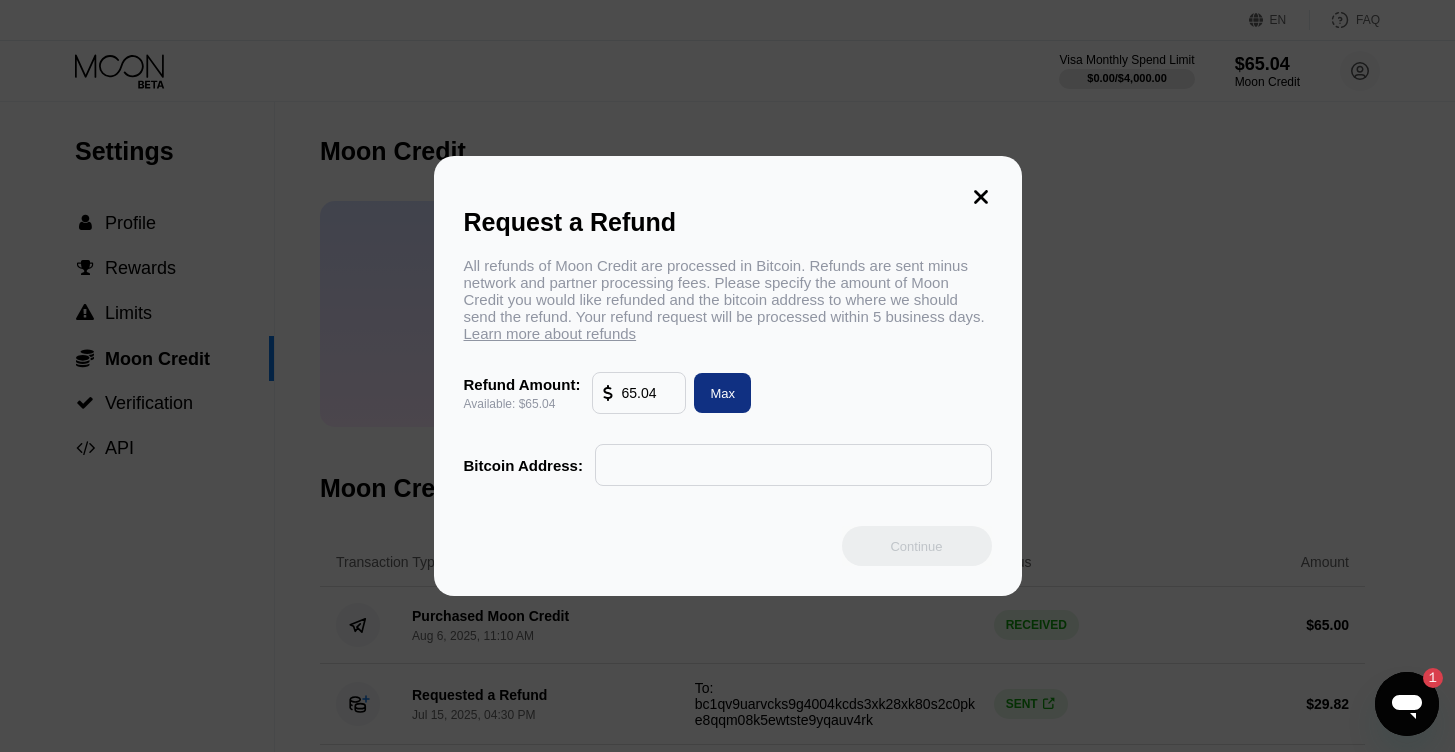 click at bounding box center [793, 465] 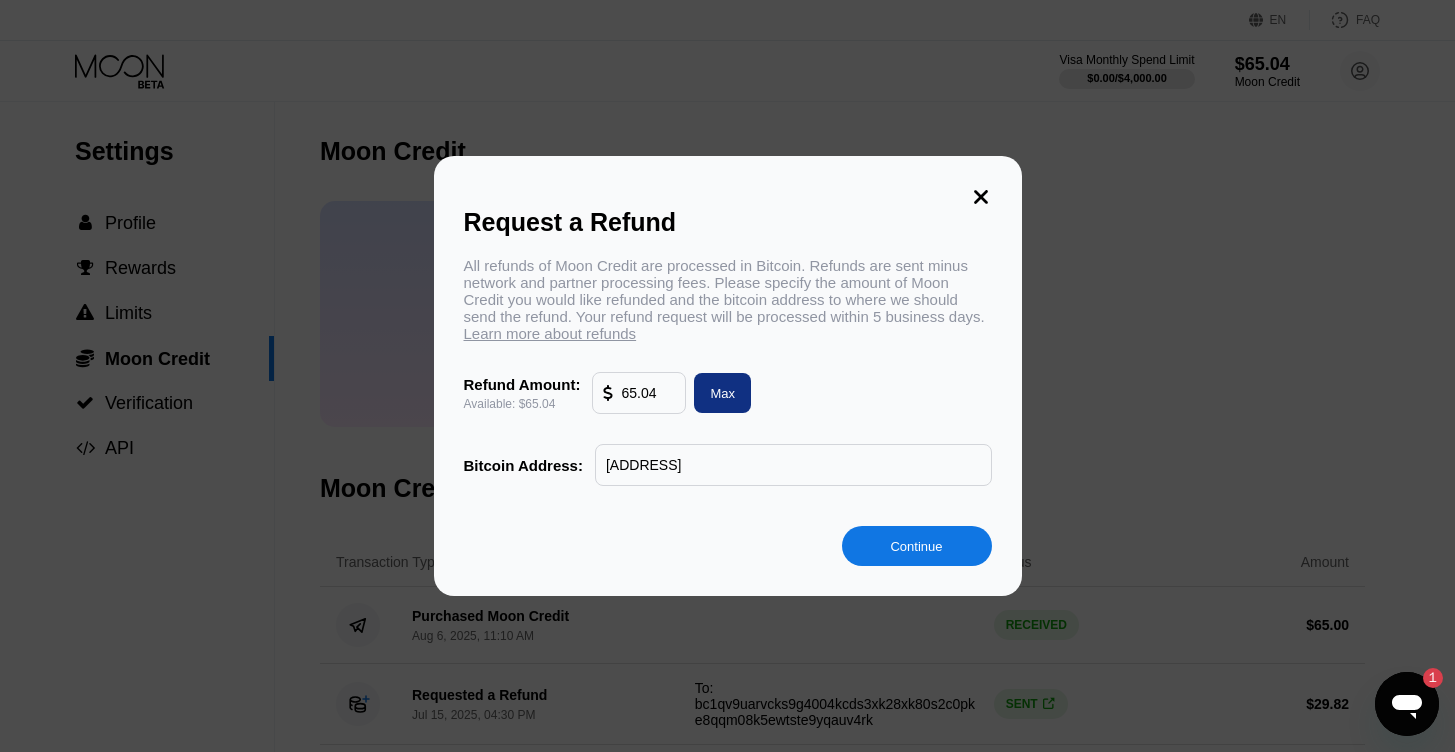 type on "bc1qxrmhlfupdywtqhhmdsh444ckzkpzepl047vjk39xsd8tl97ldkcsp2ynv4" 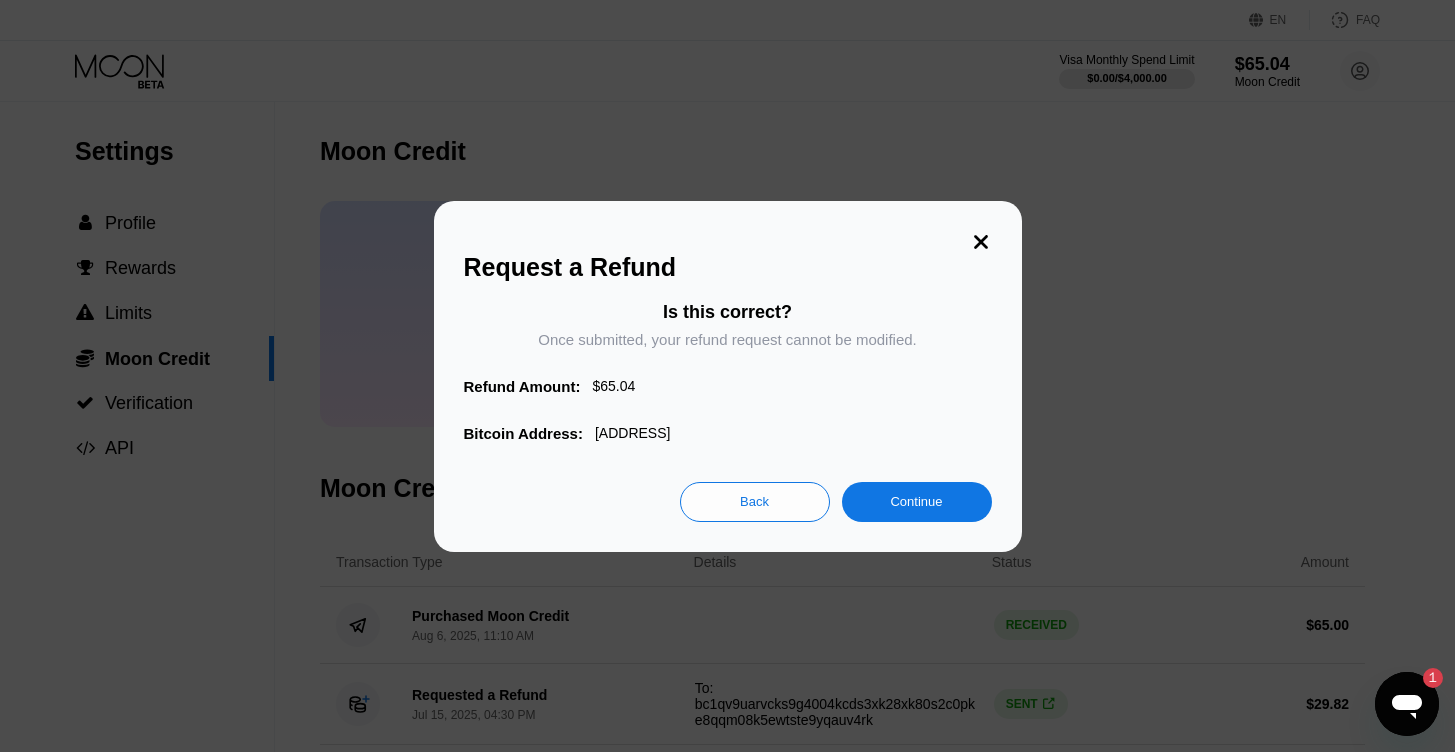 click on "Continue" at bounding box center (917, 502) 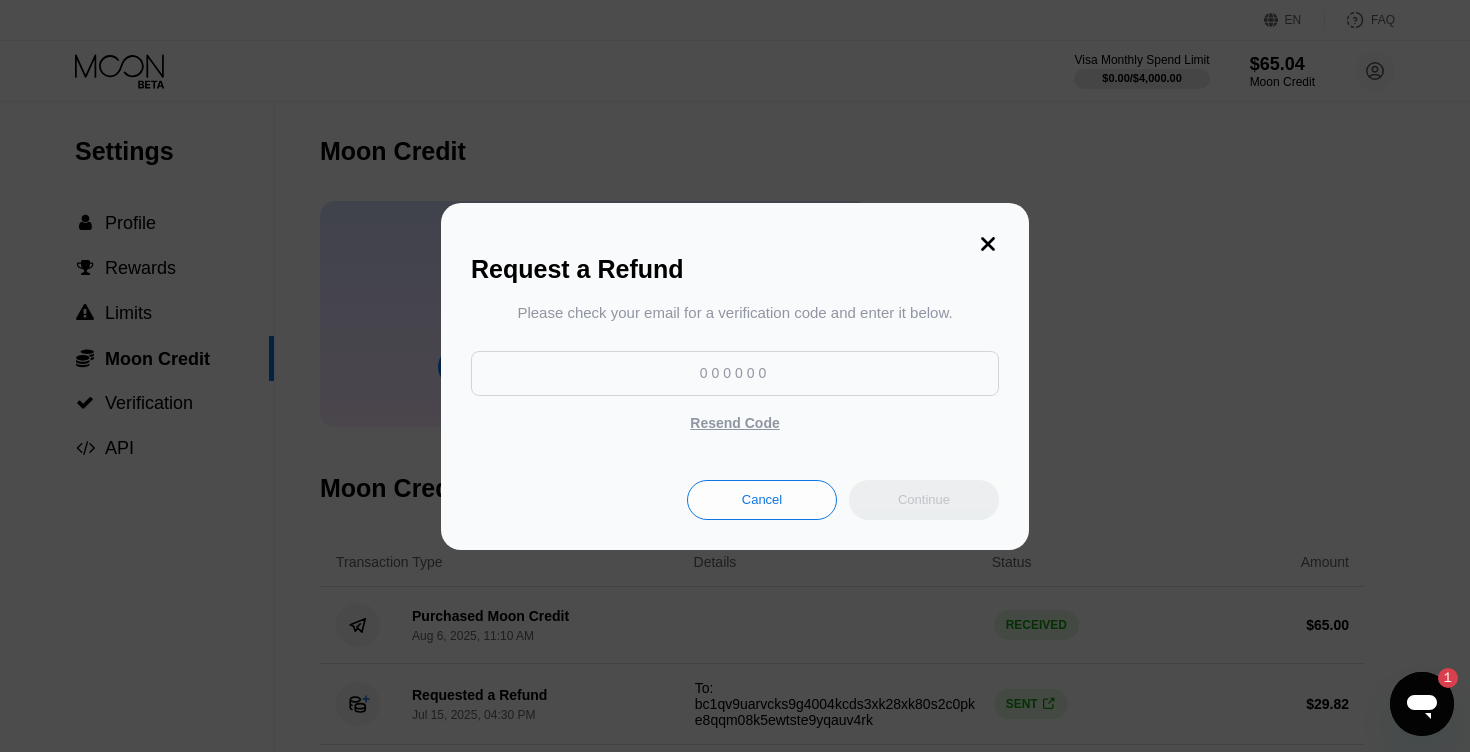 click at bounding box center (735, 373) 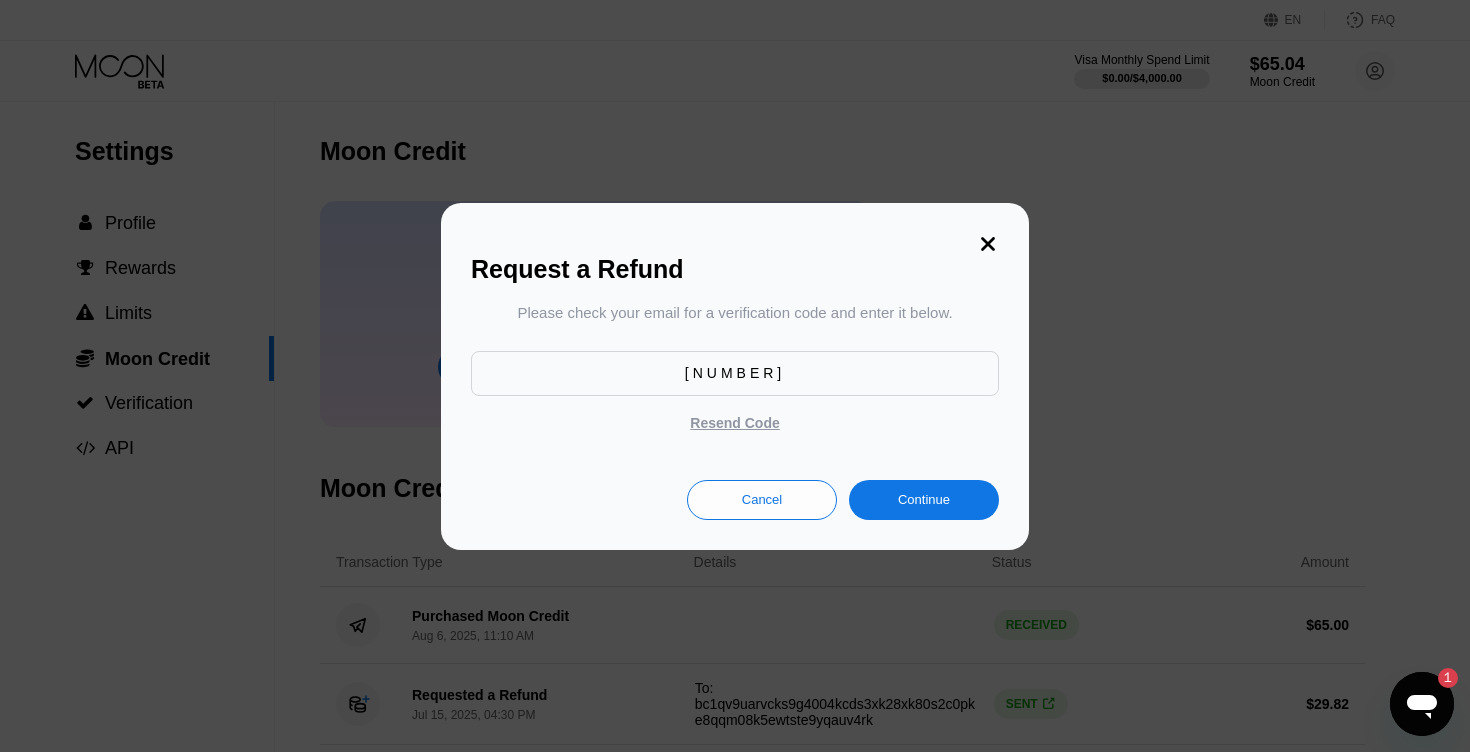 type on "713023" 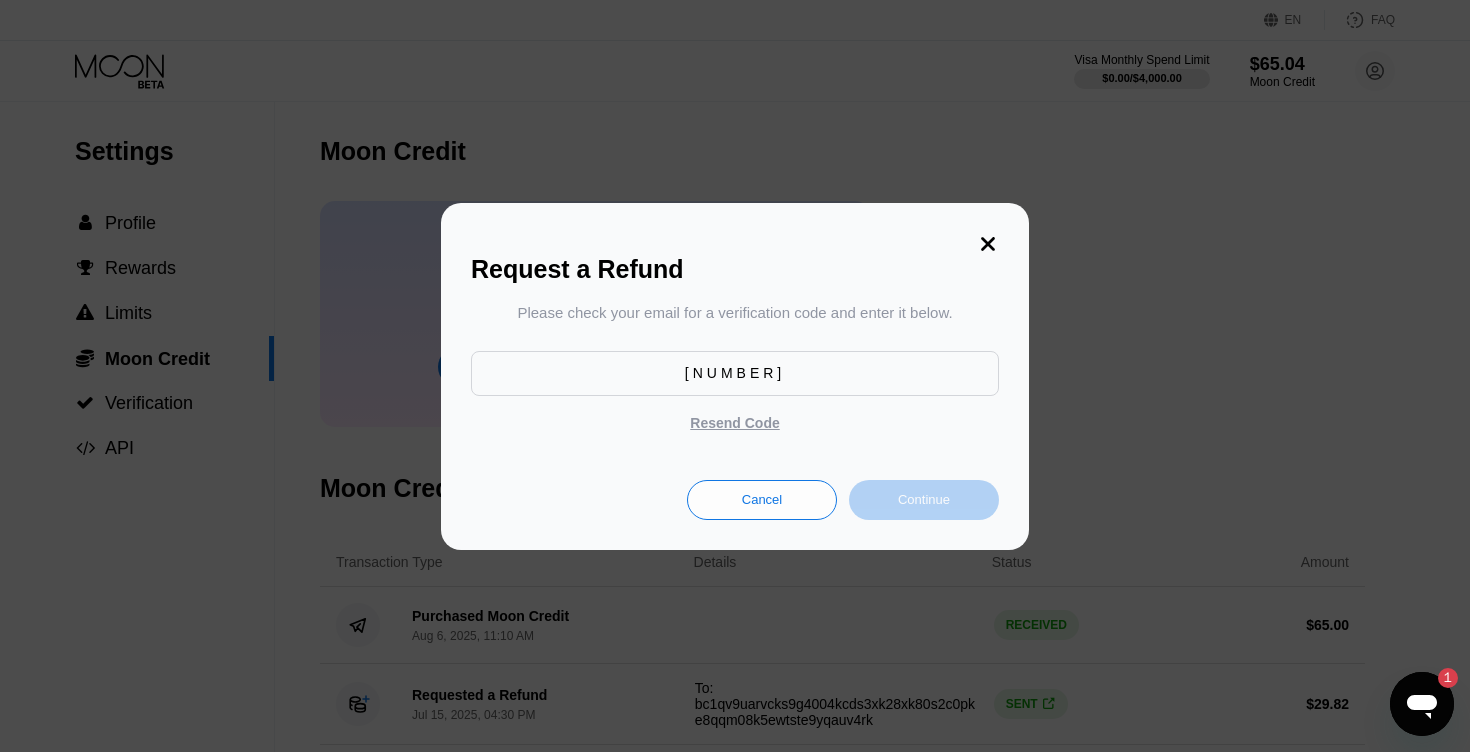 click on "Continue" at bounding box center [924, 499] 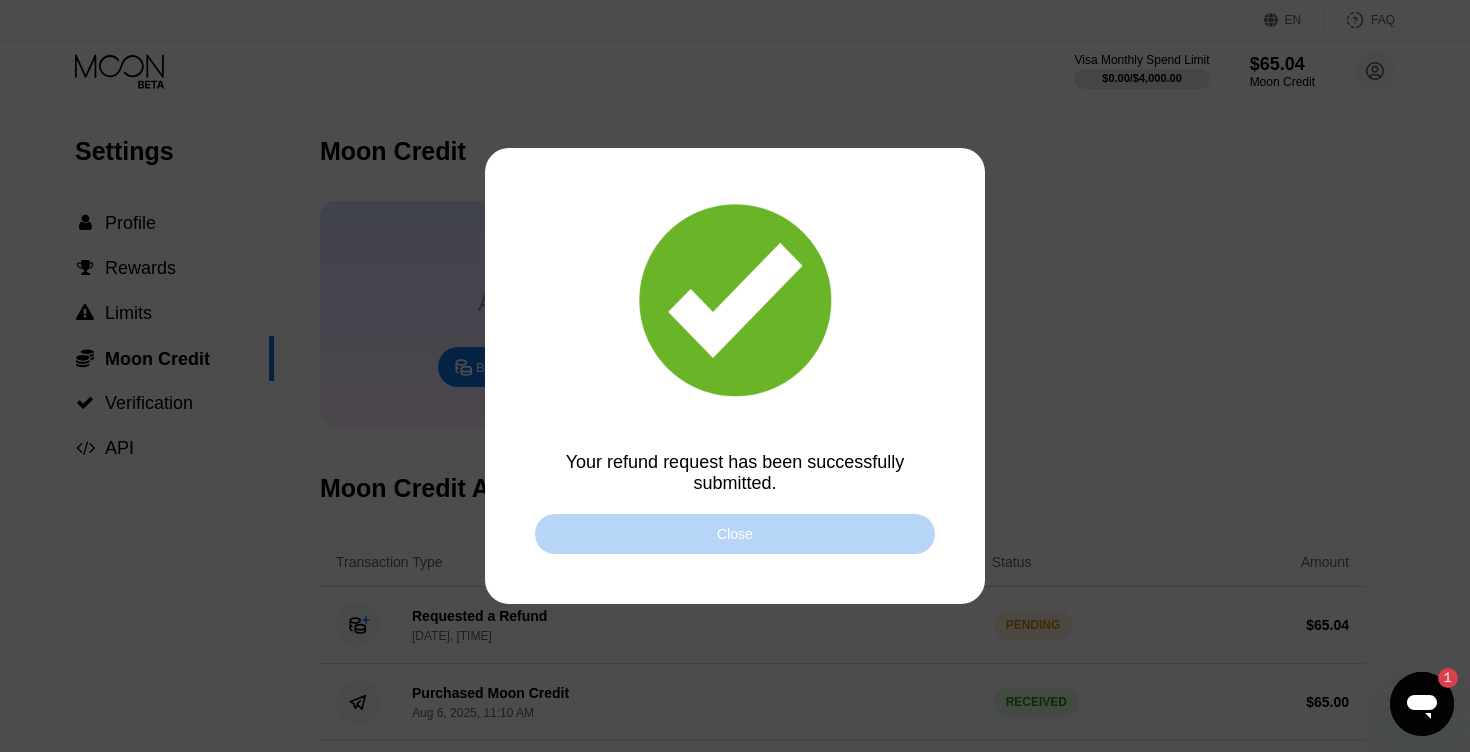 click on "Close" at bounding box center (735, 534) 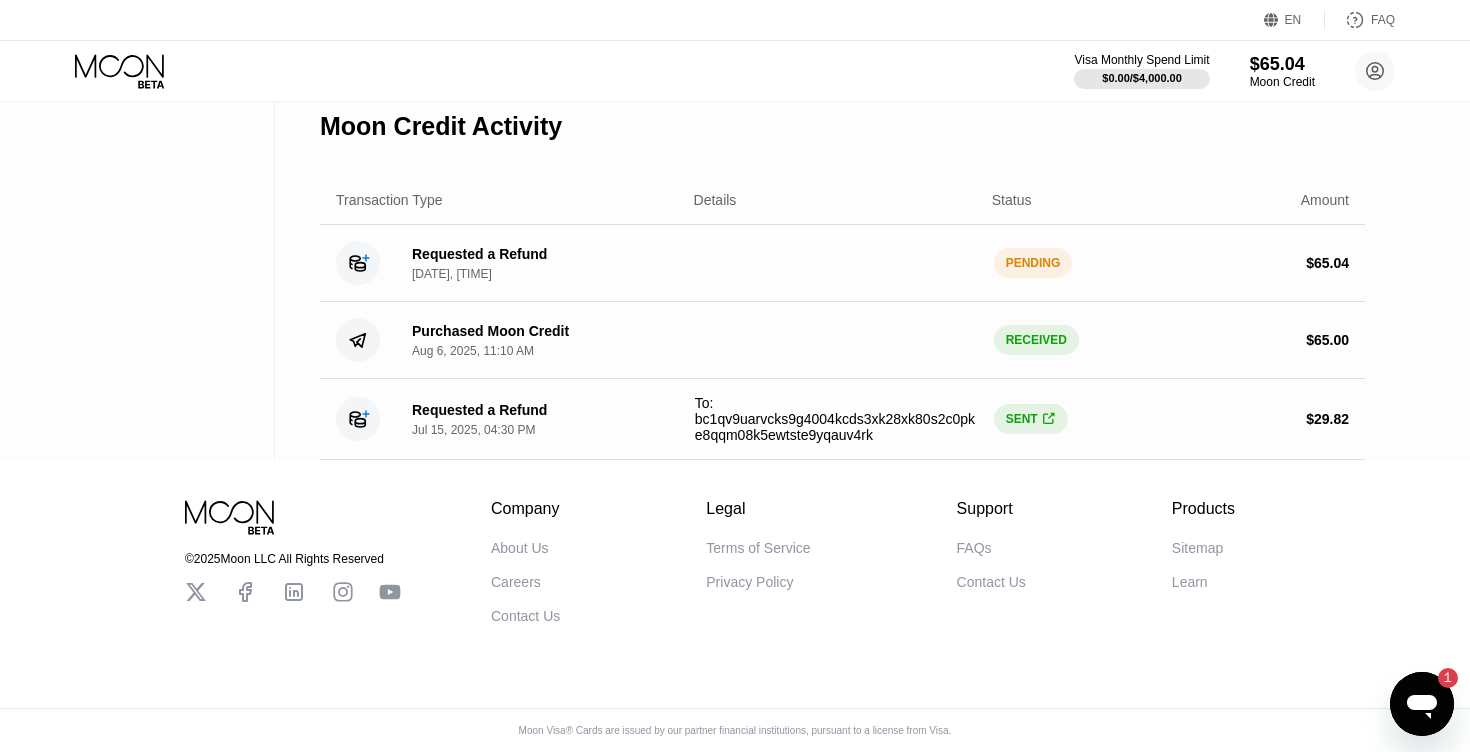 scroll, scrollTop: 372, scrollLeft: 0, axis: vertical 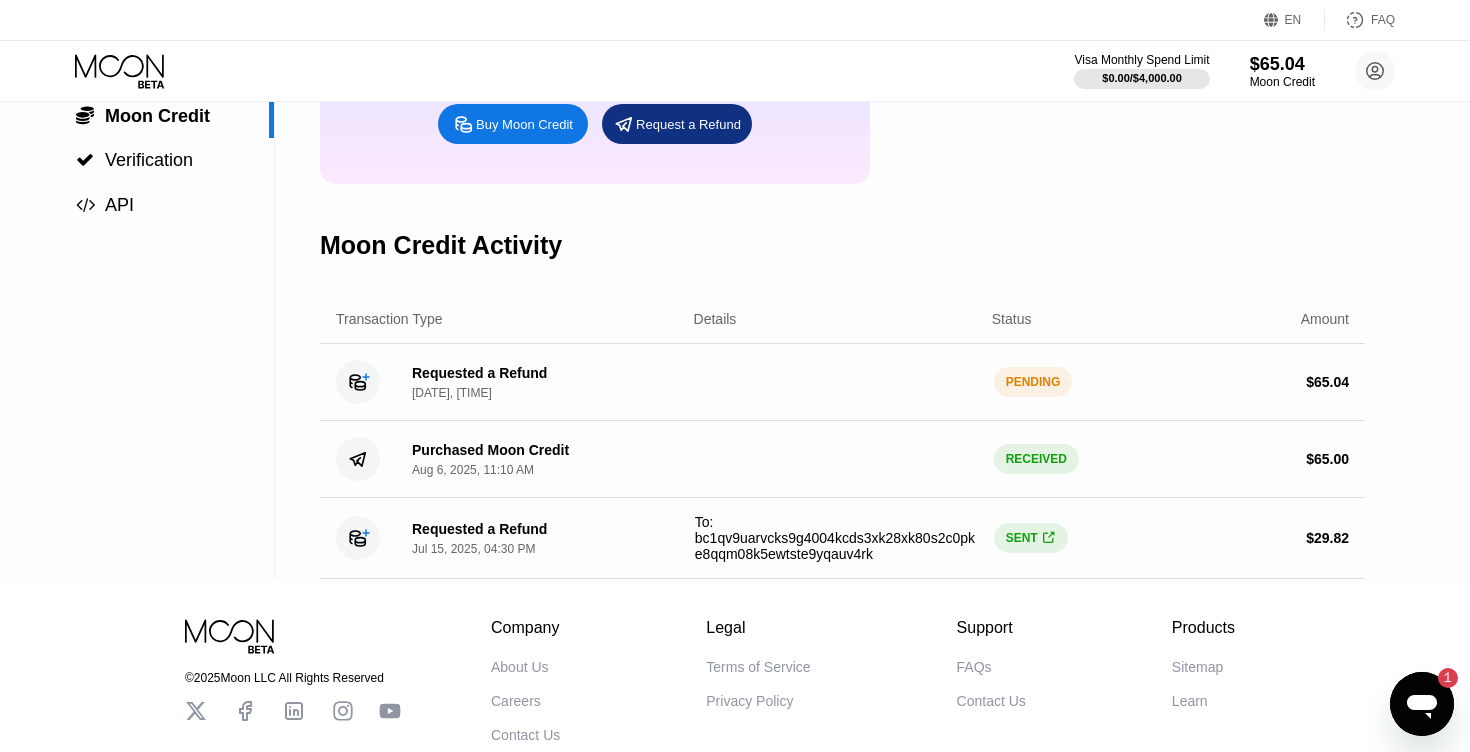 click on "SENT " at bounding box center (1031, 538) 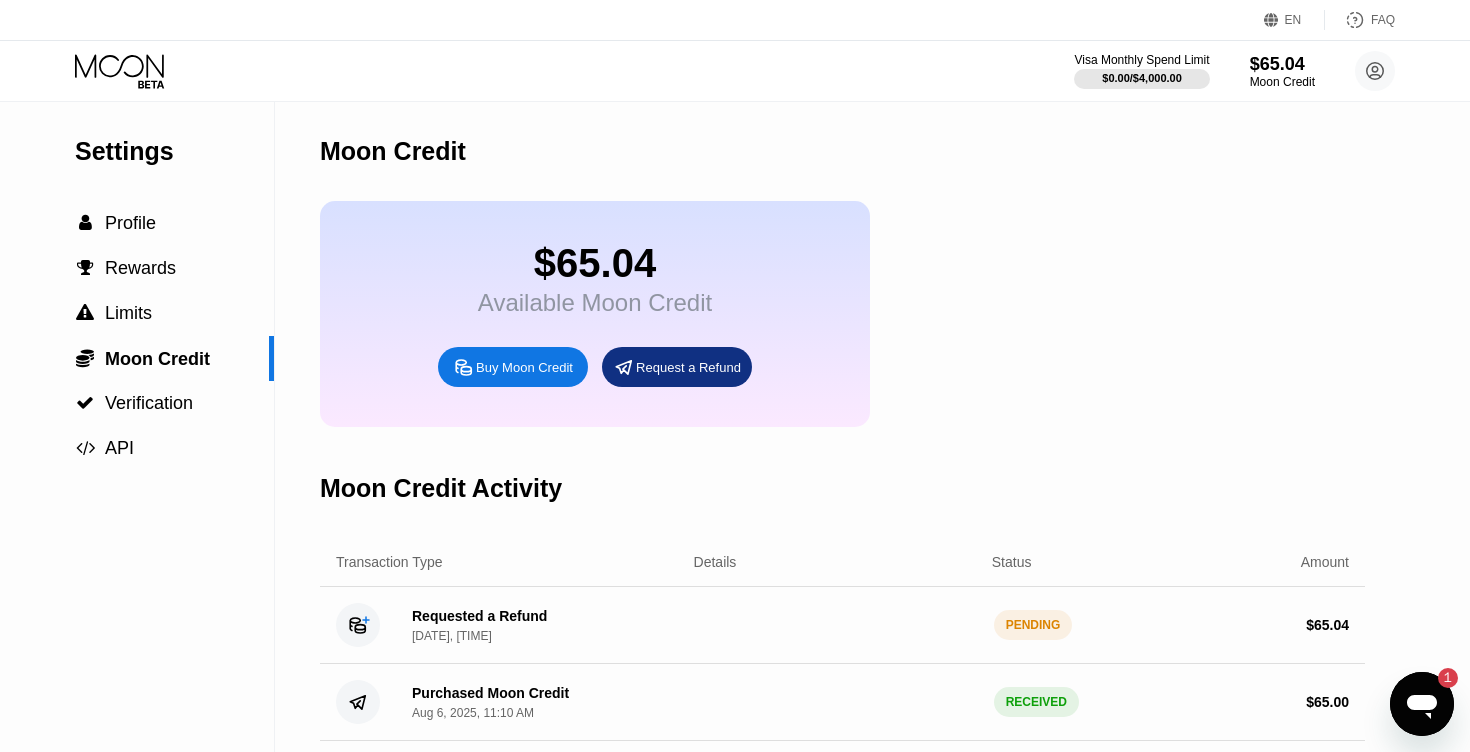 scroll, scrollTop: 0, scrollLeft: 0, axis: both 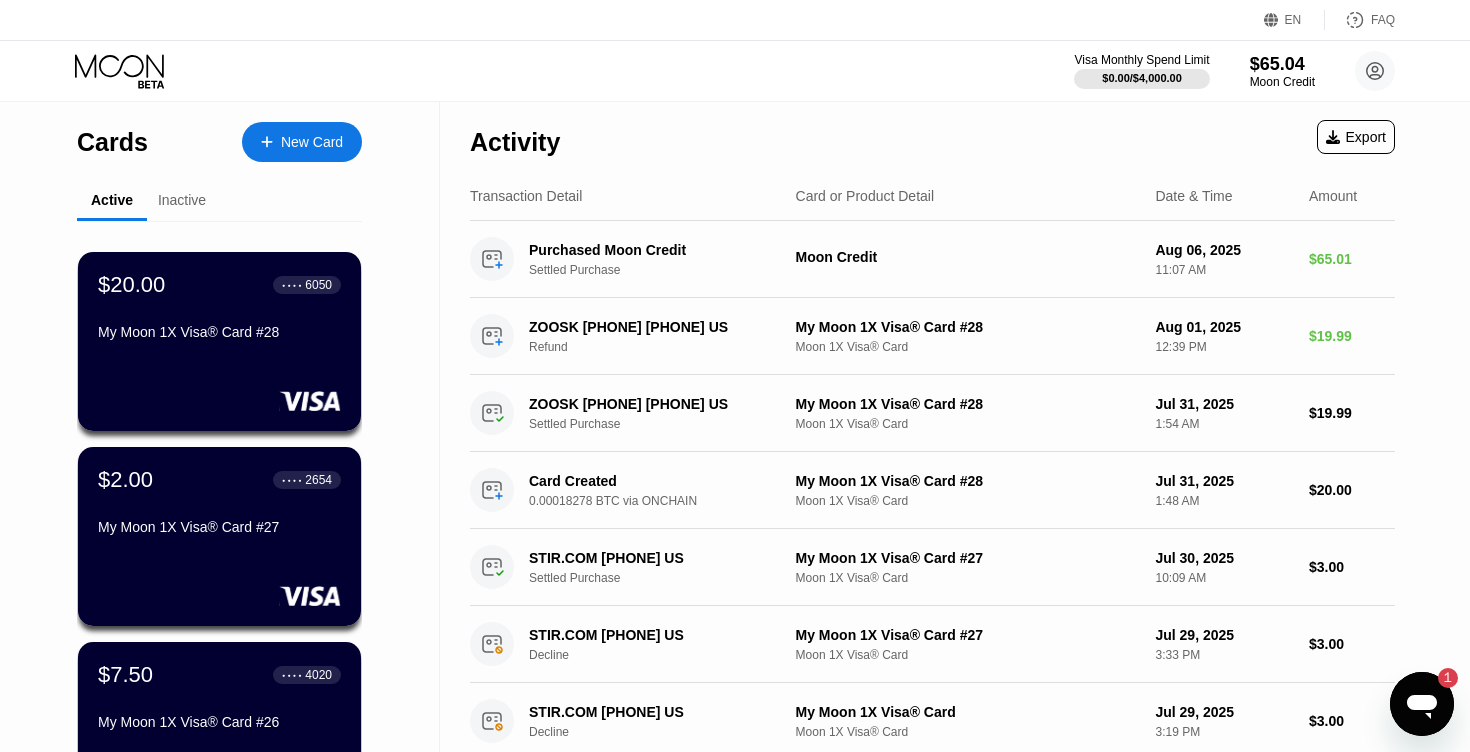 click on "New Card" at bounding box center [312, 142] 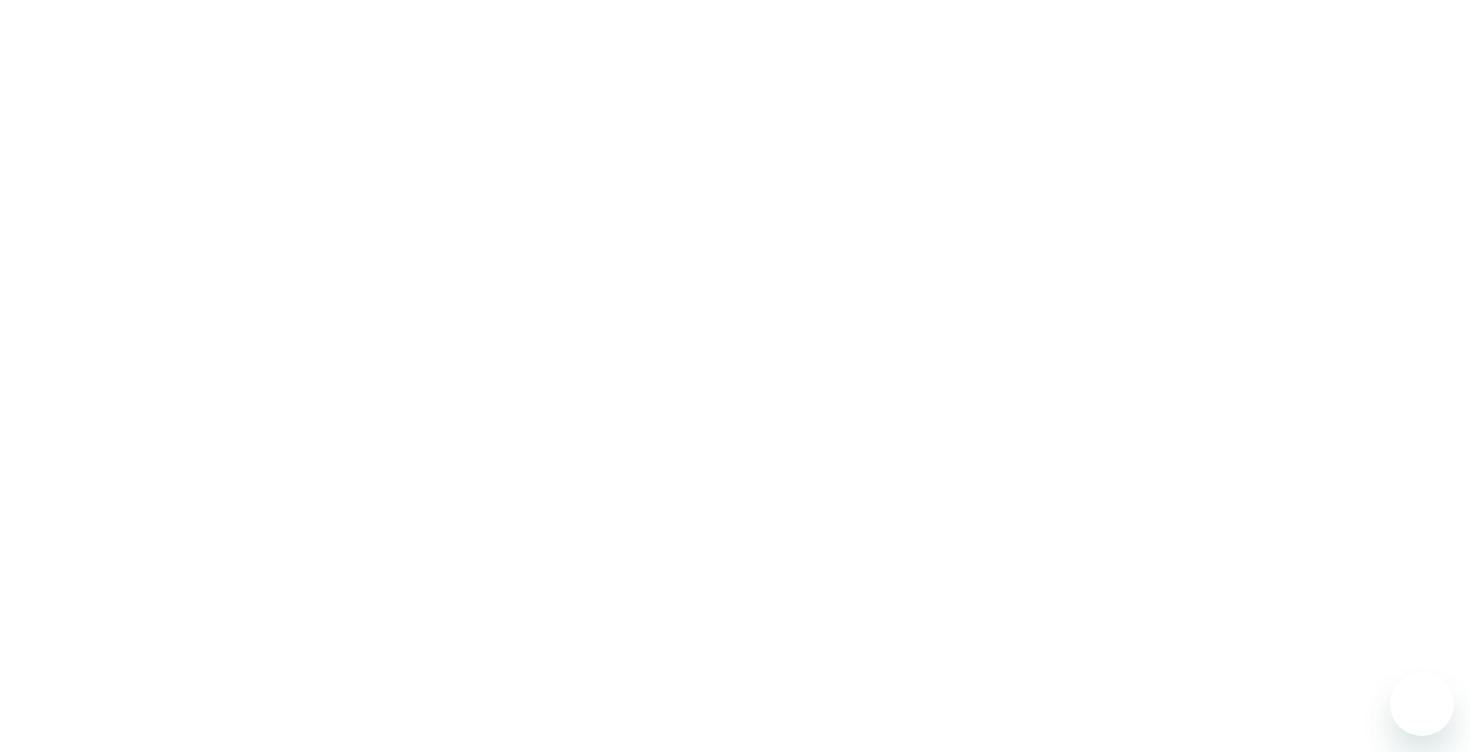 scroll, scrollTop: 0, scrollLeft: 0, axis: both 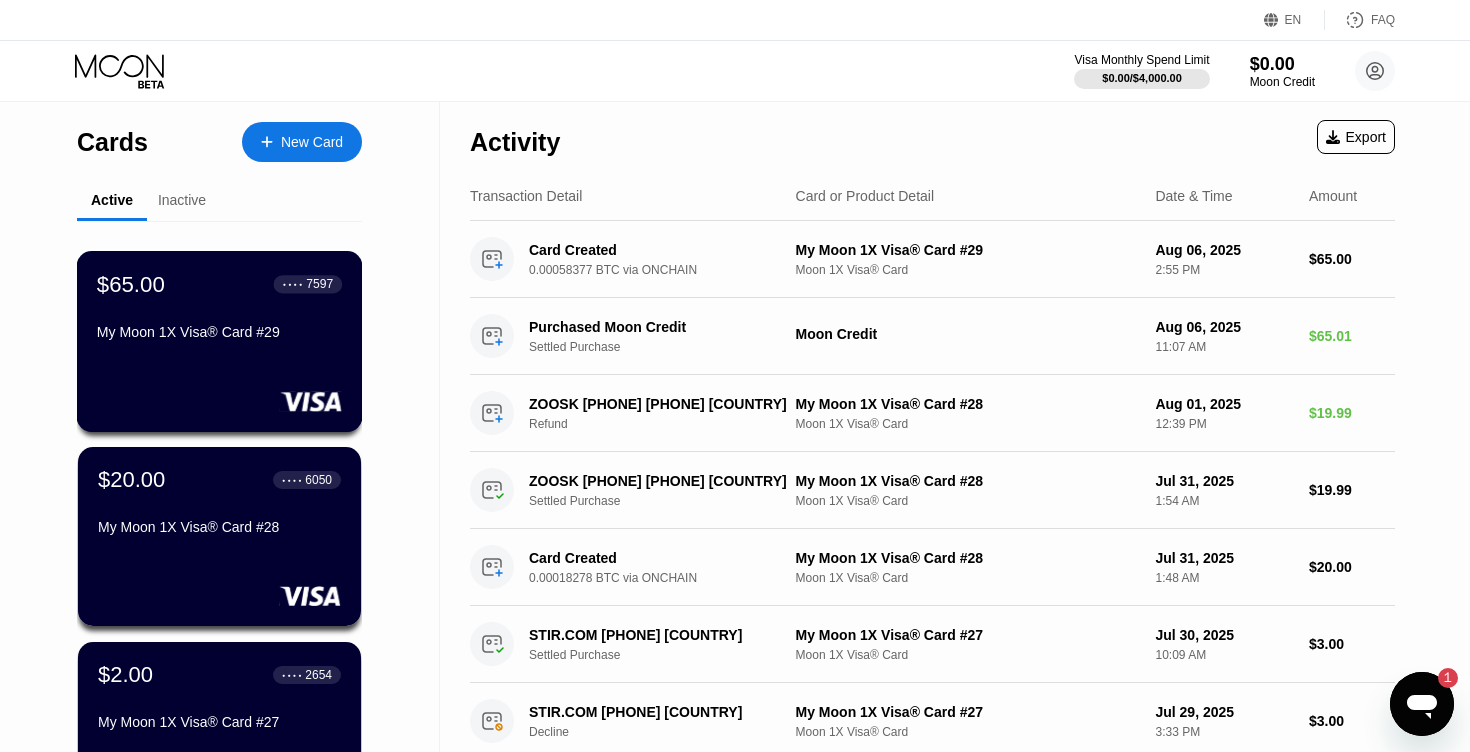 click at bounding box center [219, 401] 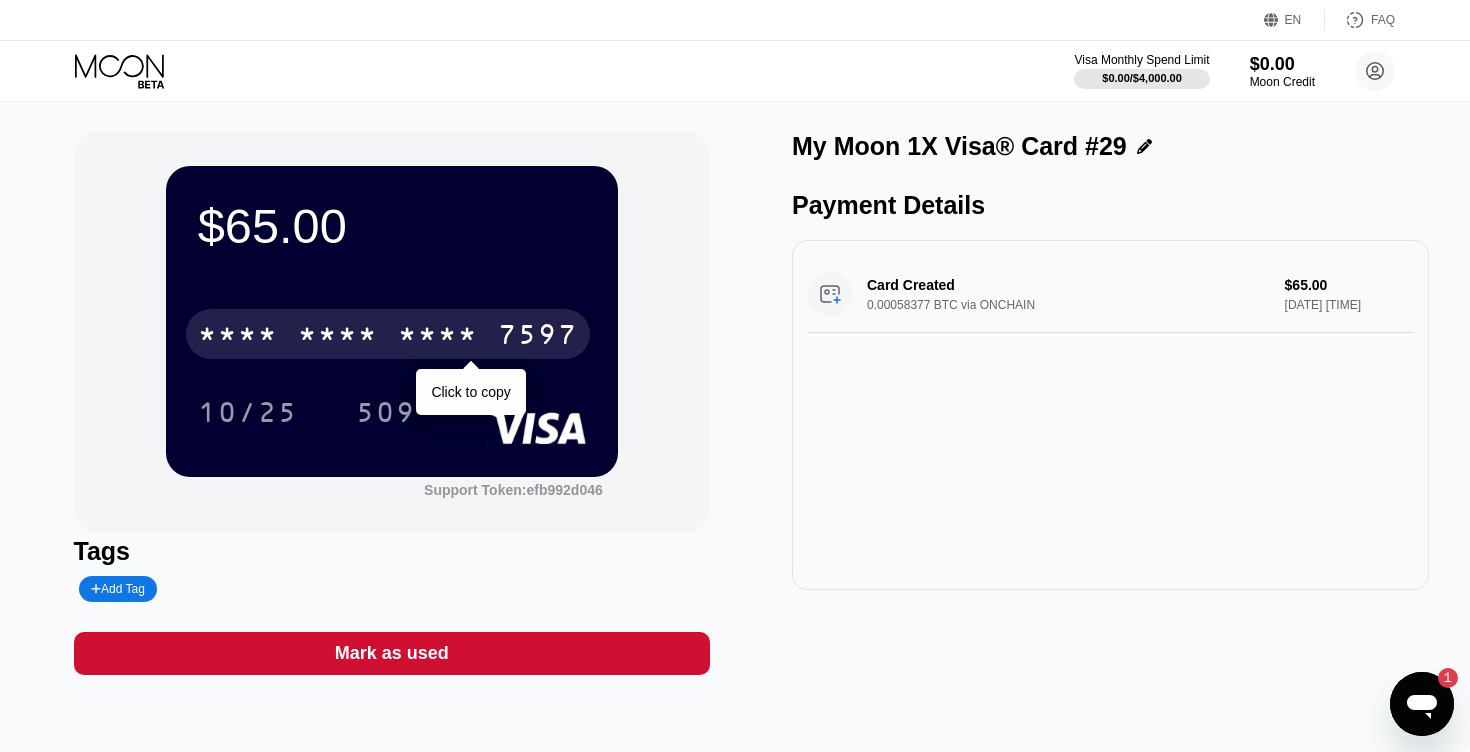 click on "* * * * * * * * * * * * 7597" at bounding box center [388, 334] 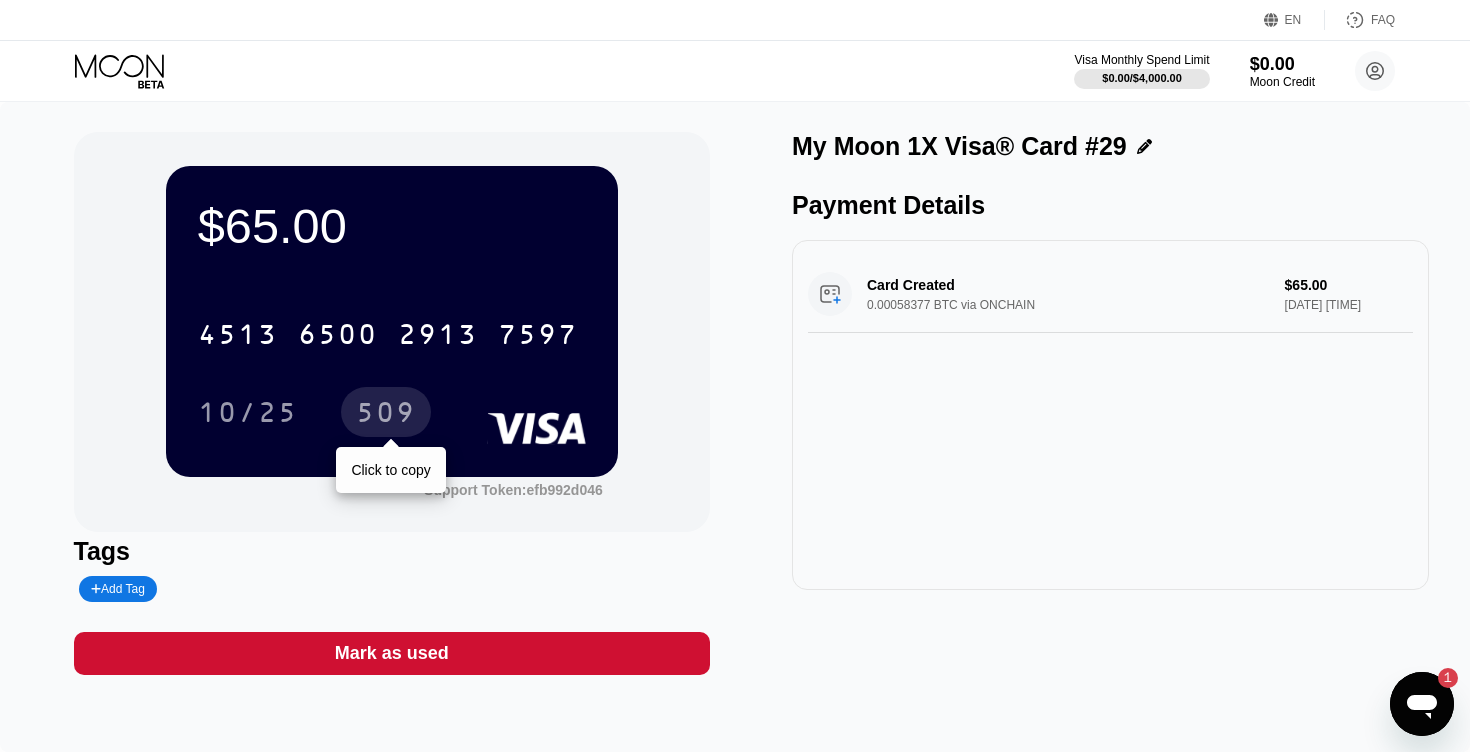 click on "509" at bounding box center (386, 415) 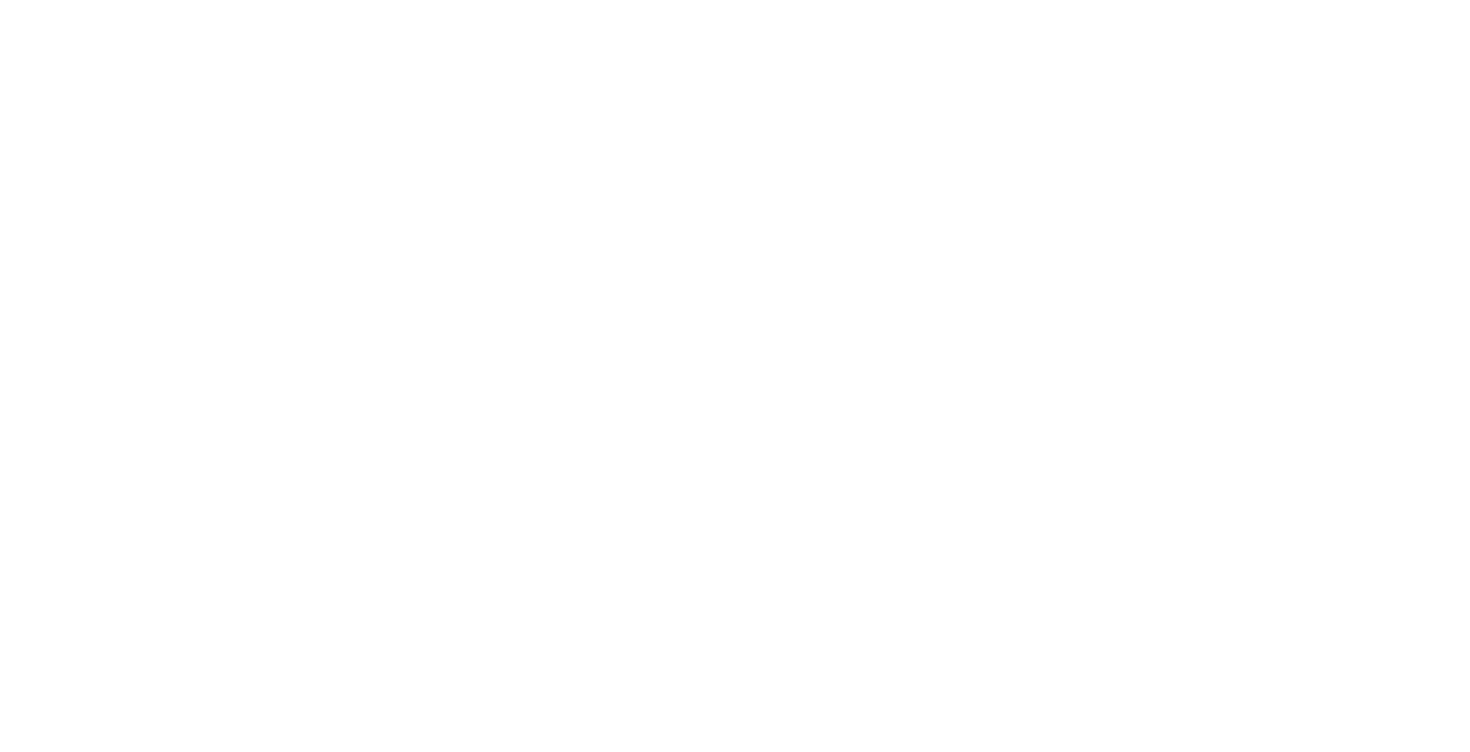 scroll, scrollTop: 0, scrollLeft: 0, axis: both 